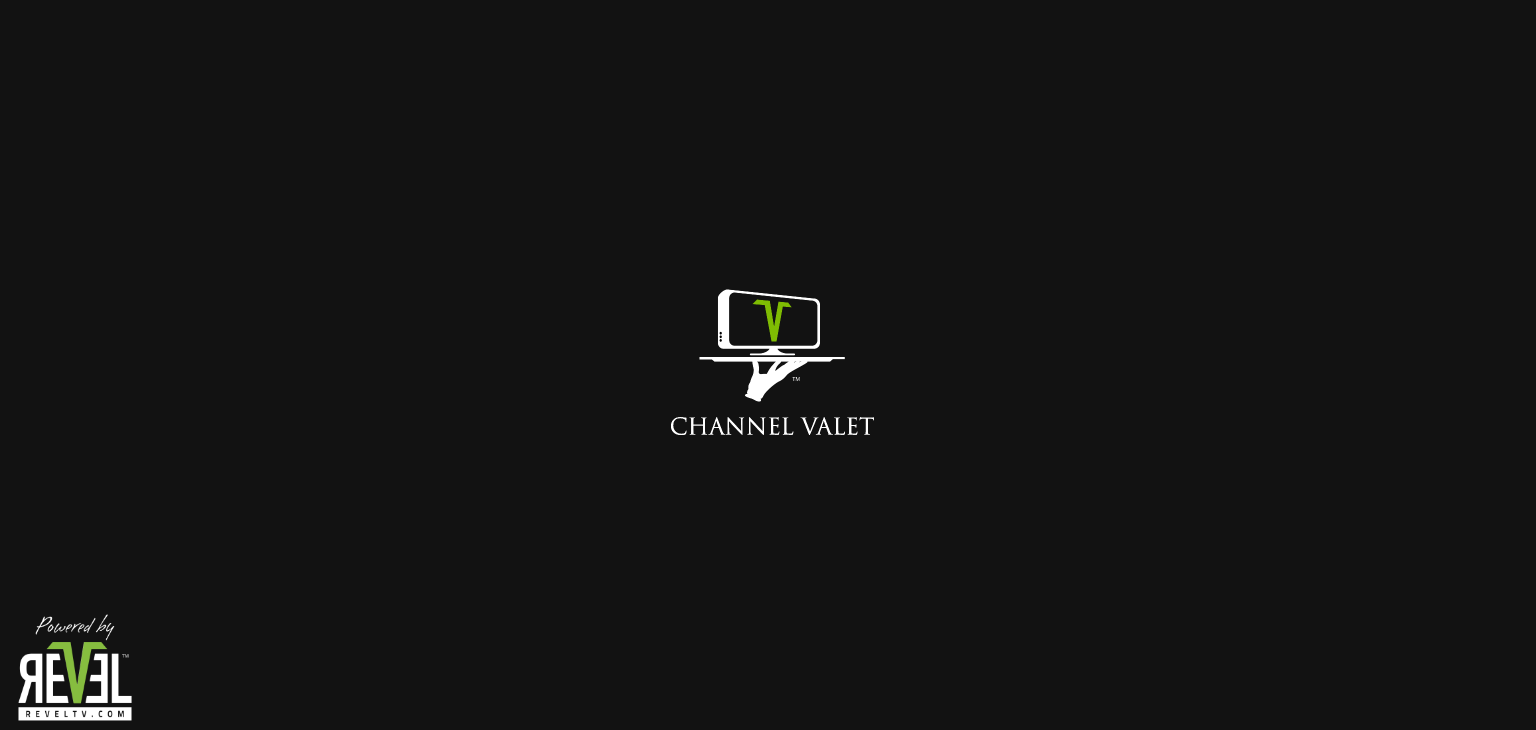 scroll, scrollTop: 0, scrollLeft: 0, axis: both 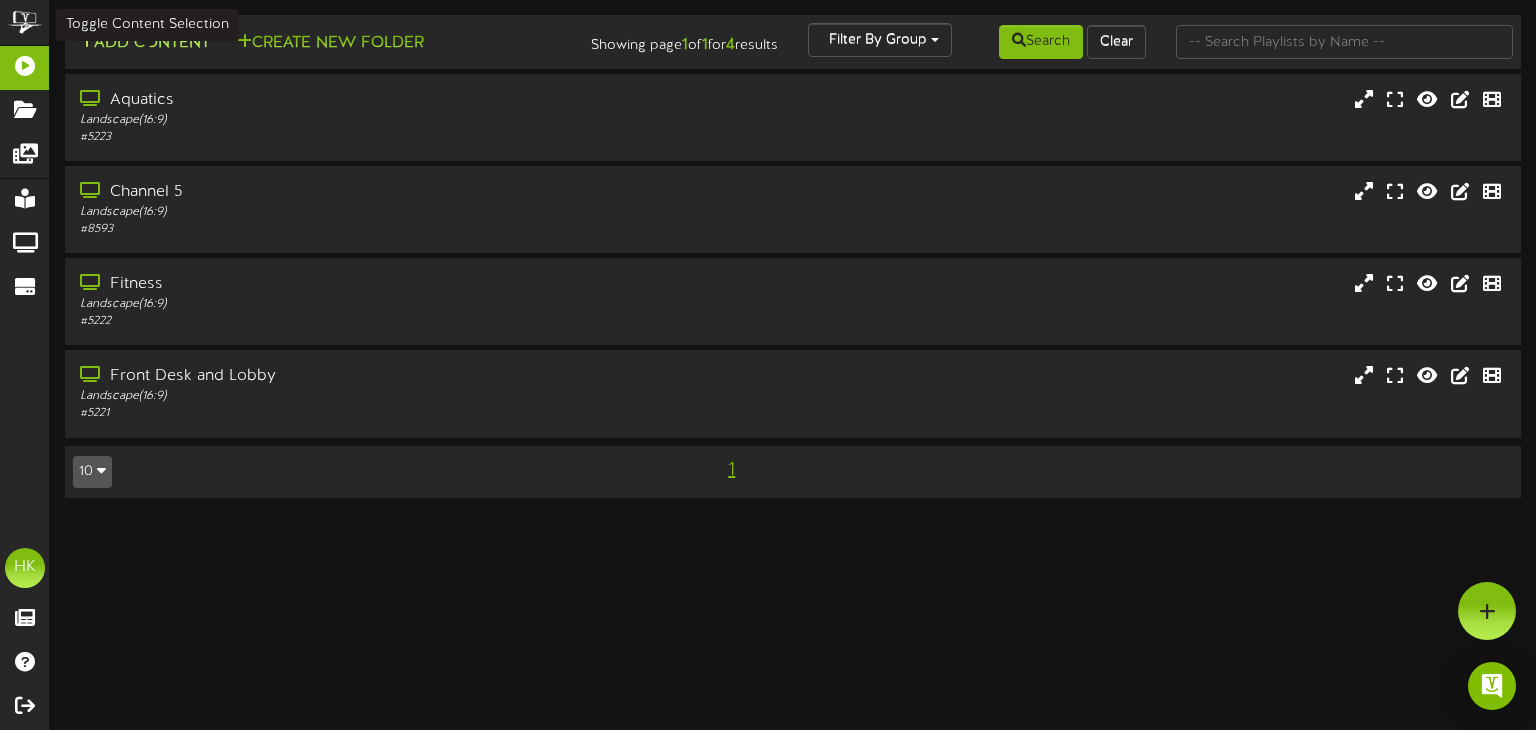 click on "Add Content" at bounding box center (144, 43) 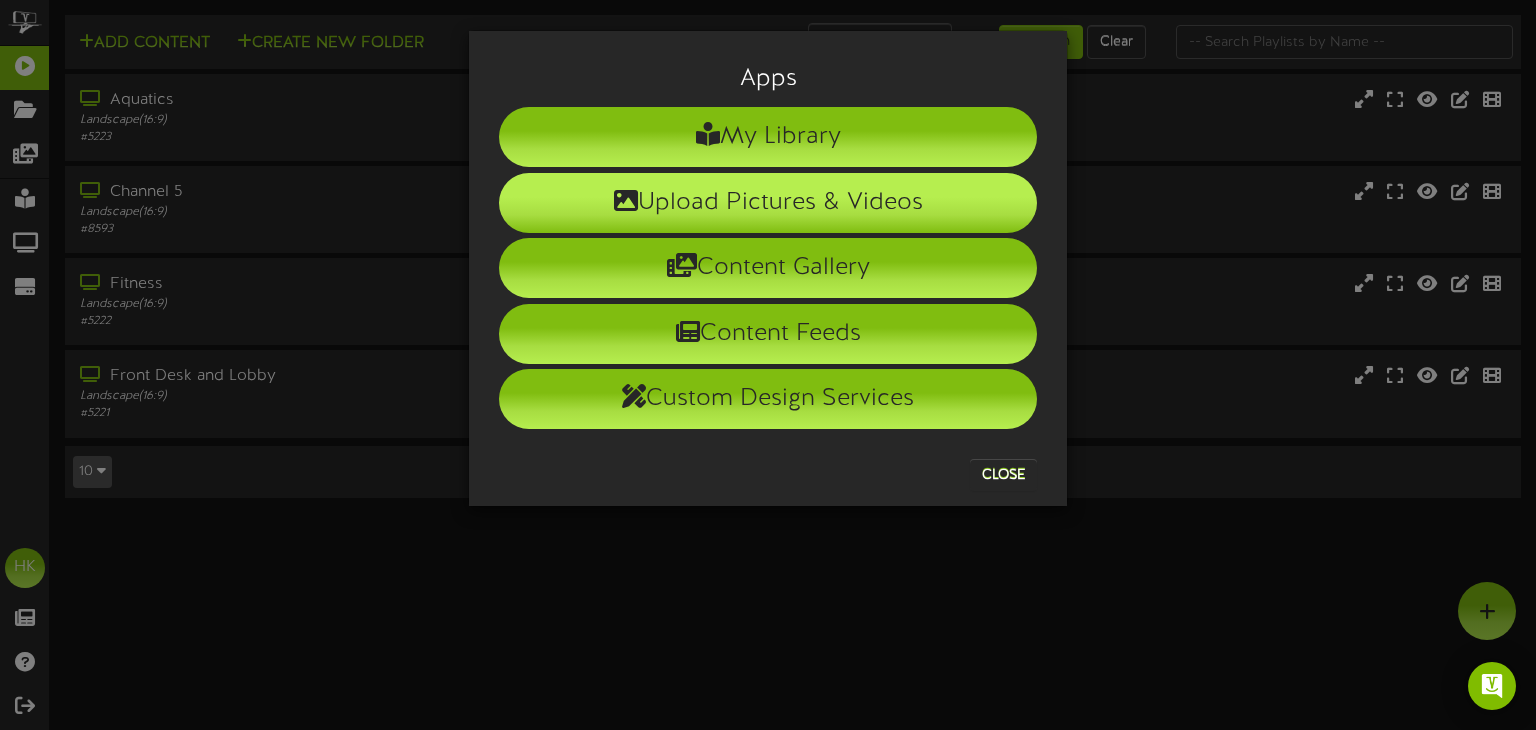 click on "Upload Pictures & Videos" at bounding box center (768, 203) 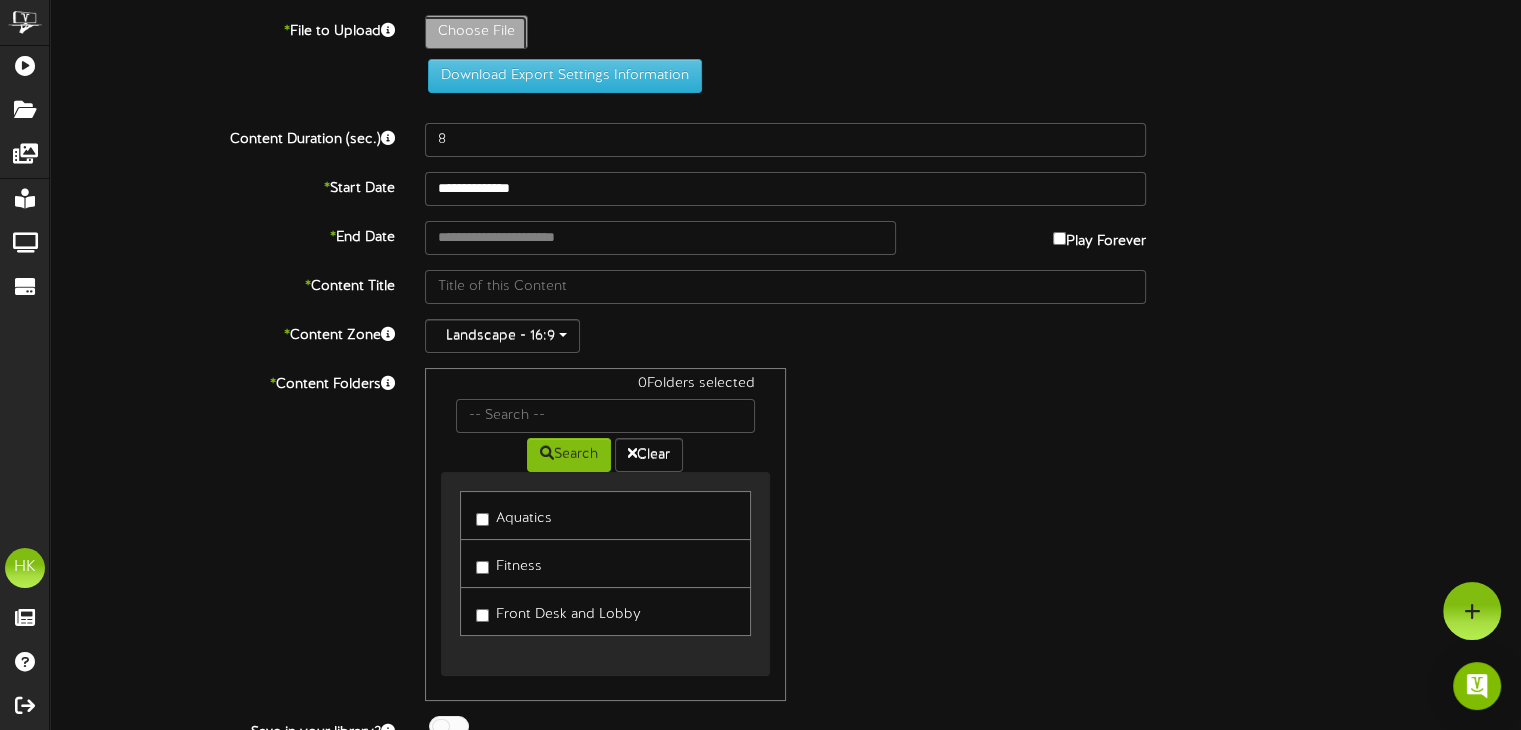 click on "Choose File" at bounding box center (-561, 87) 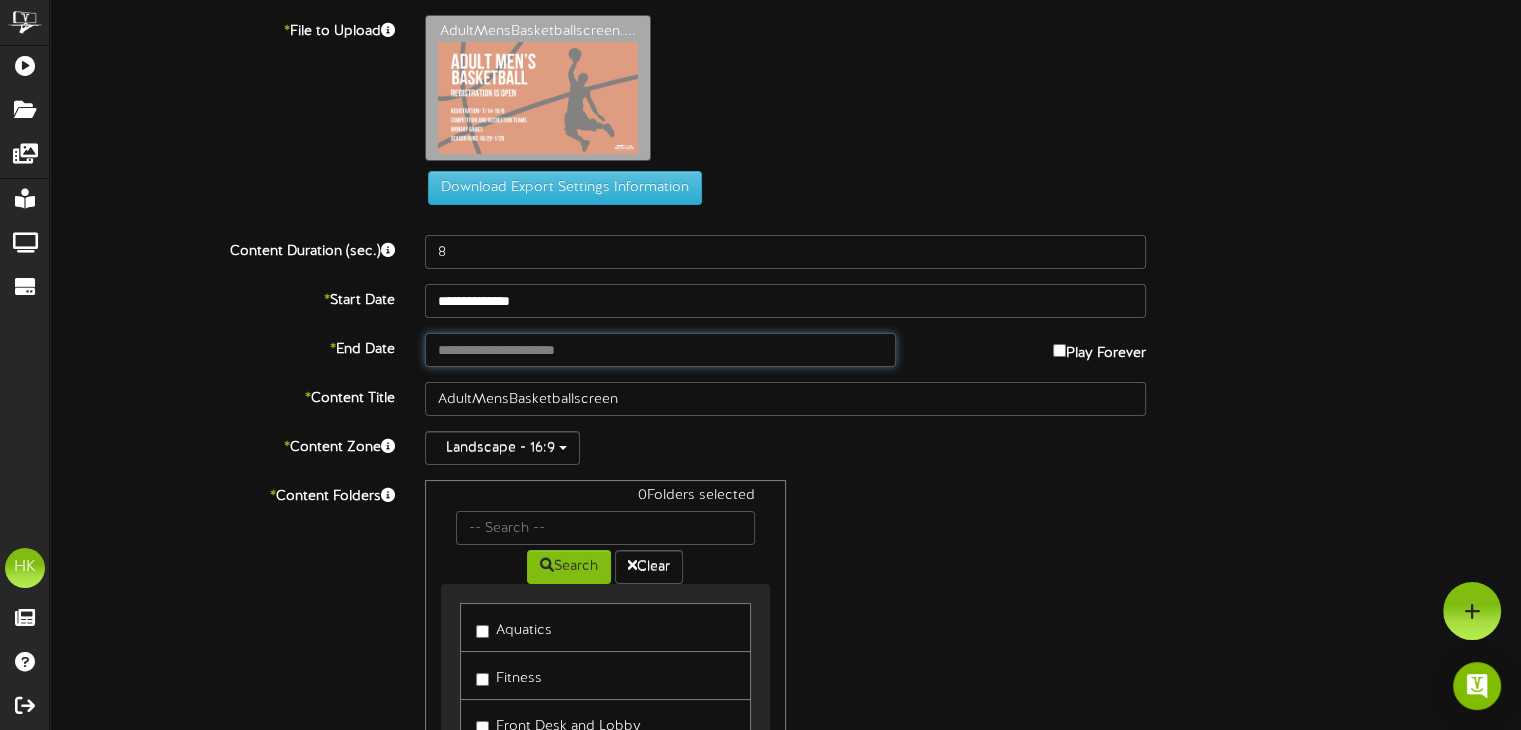 click at bounding box center [660, 350] 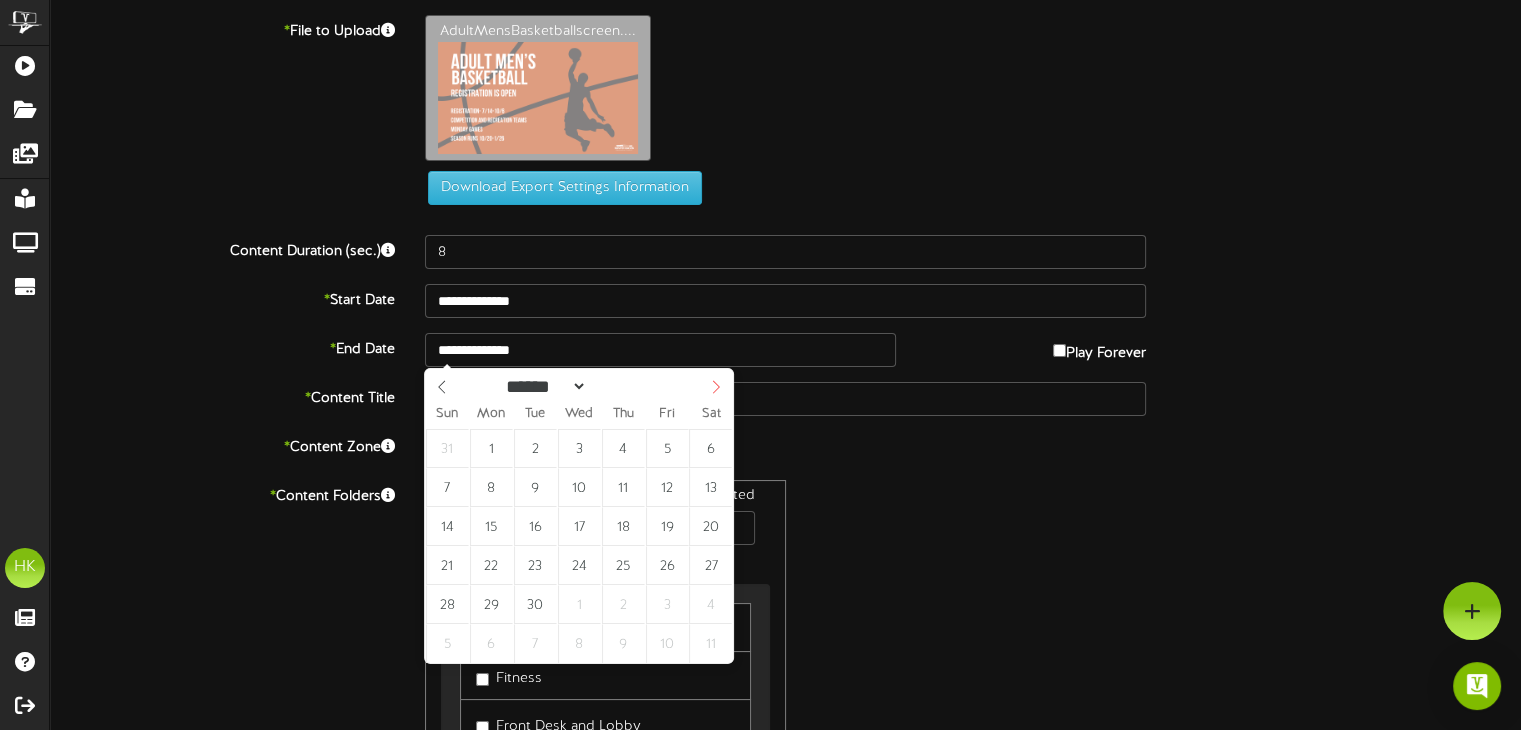 click 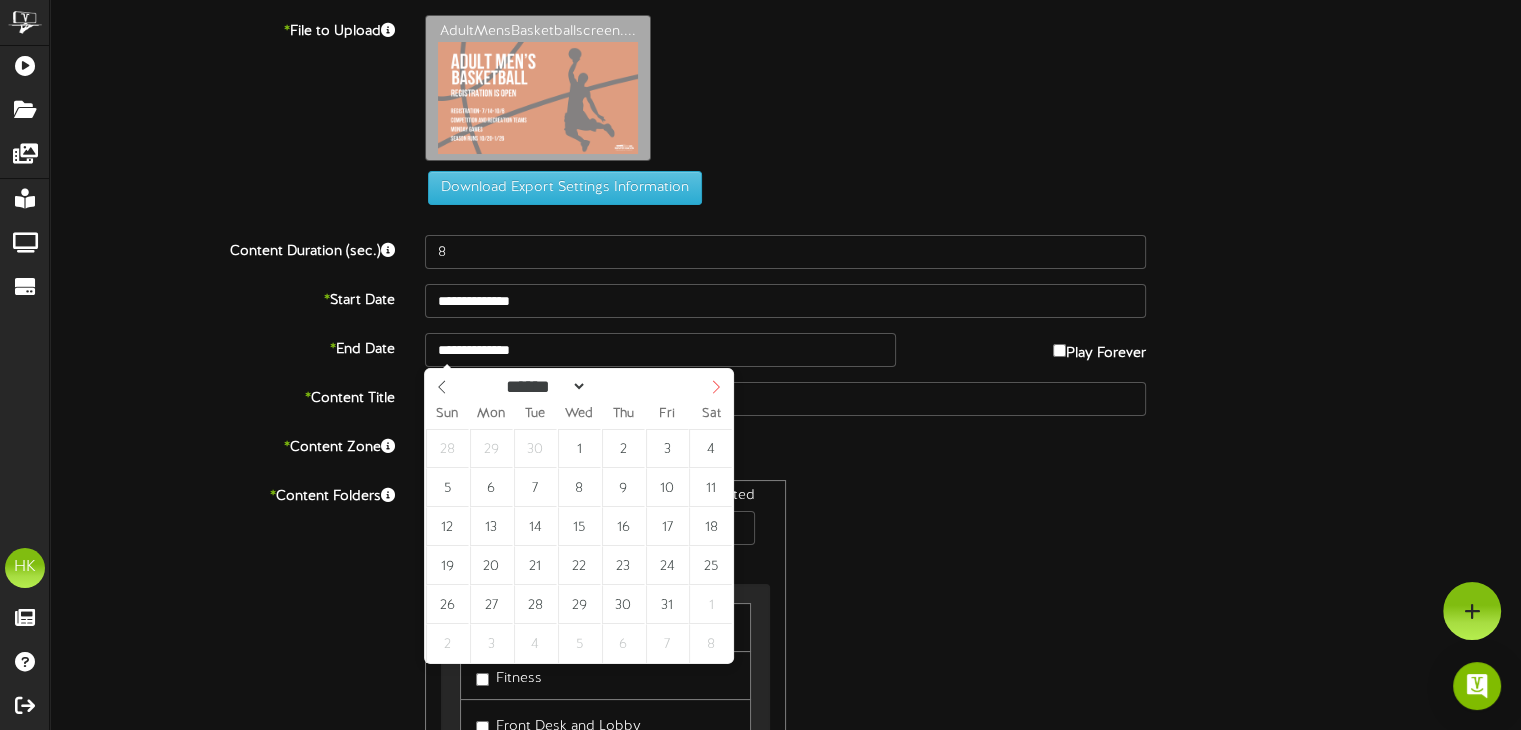 click 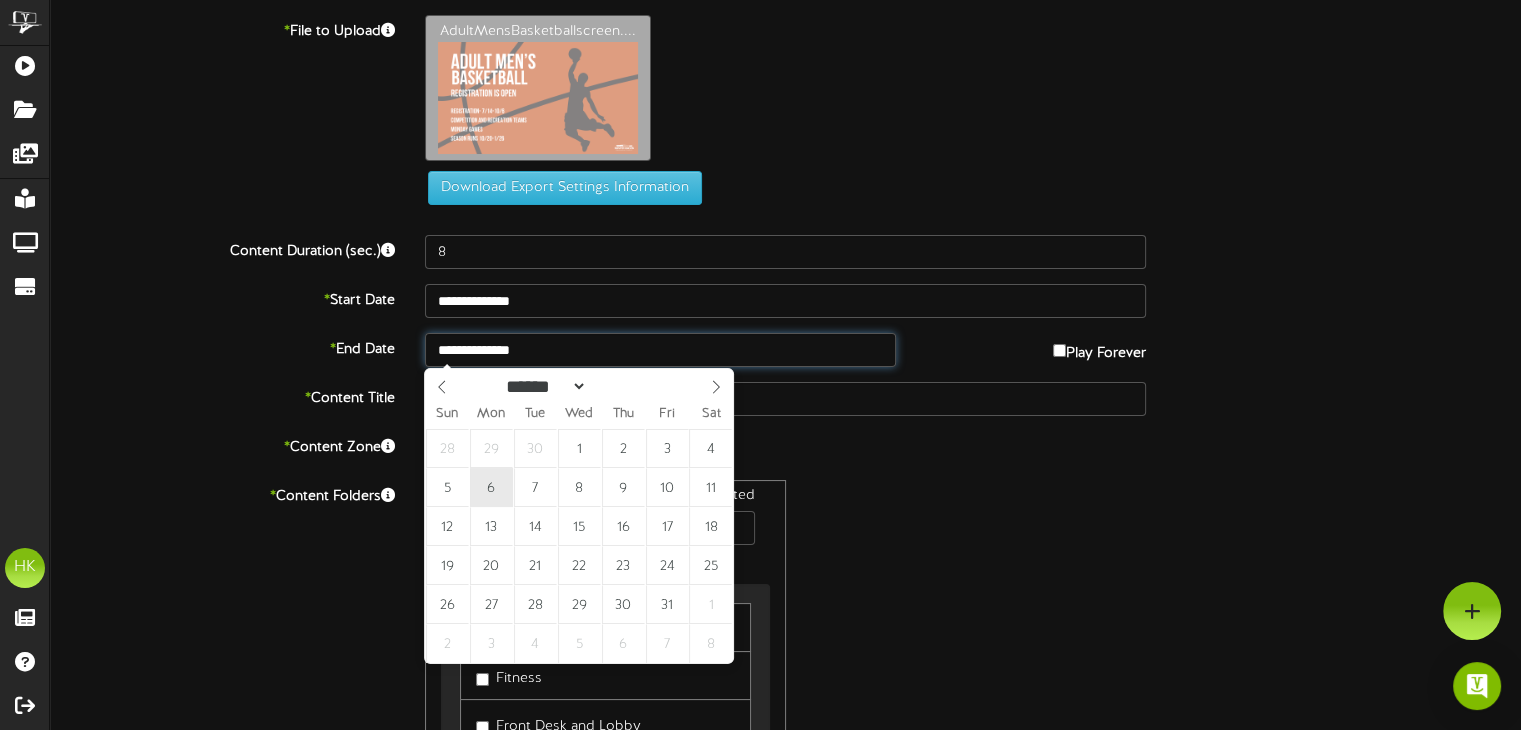 type on "**********" 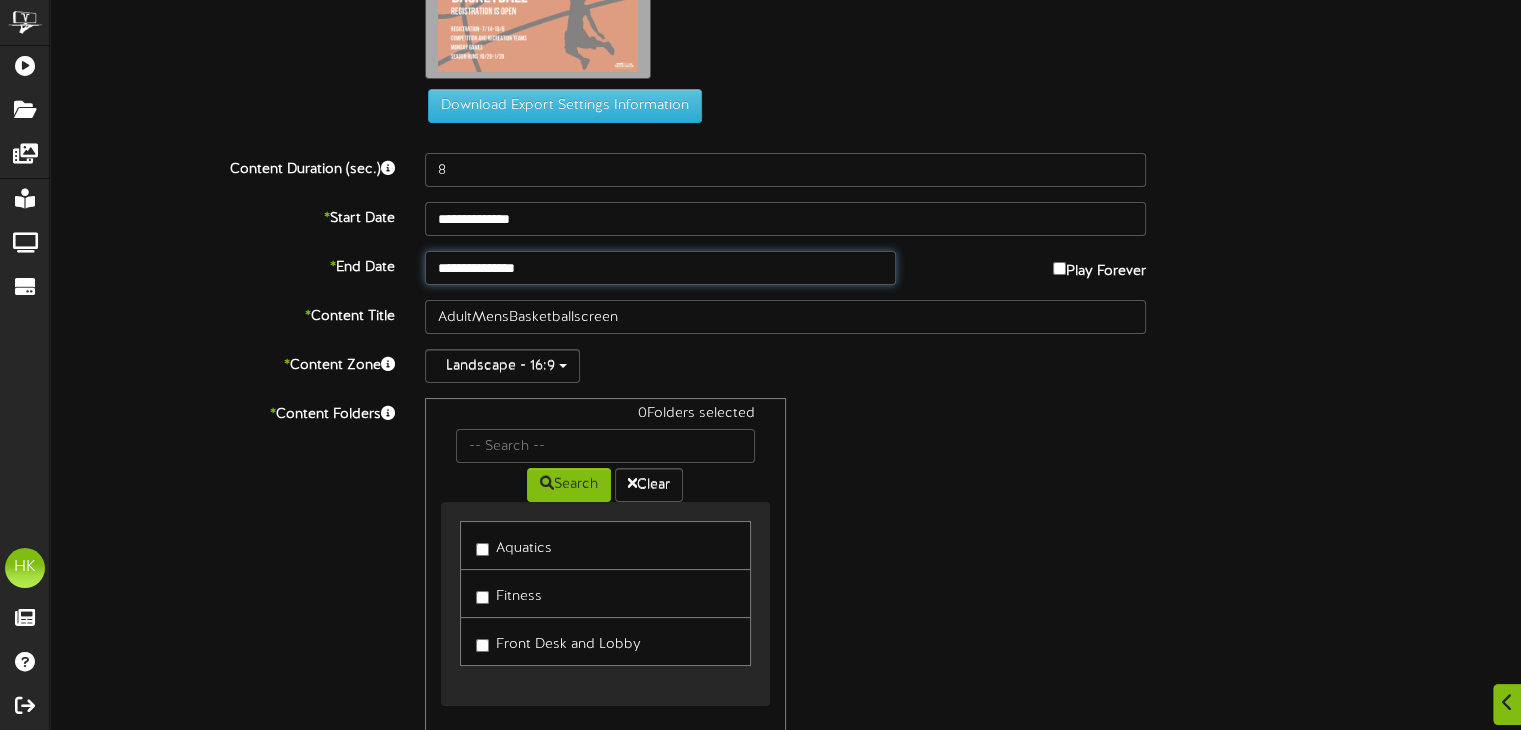 scroll, scrollTop: 186, scrollLeft: 0, axis: vertical 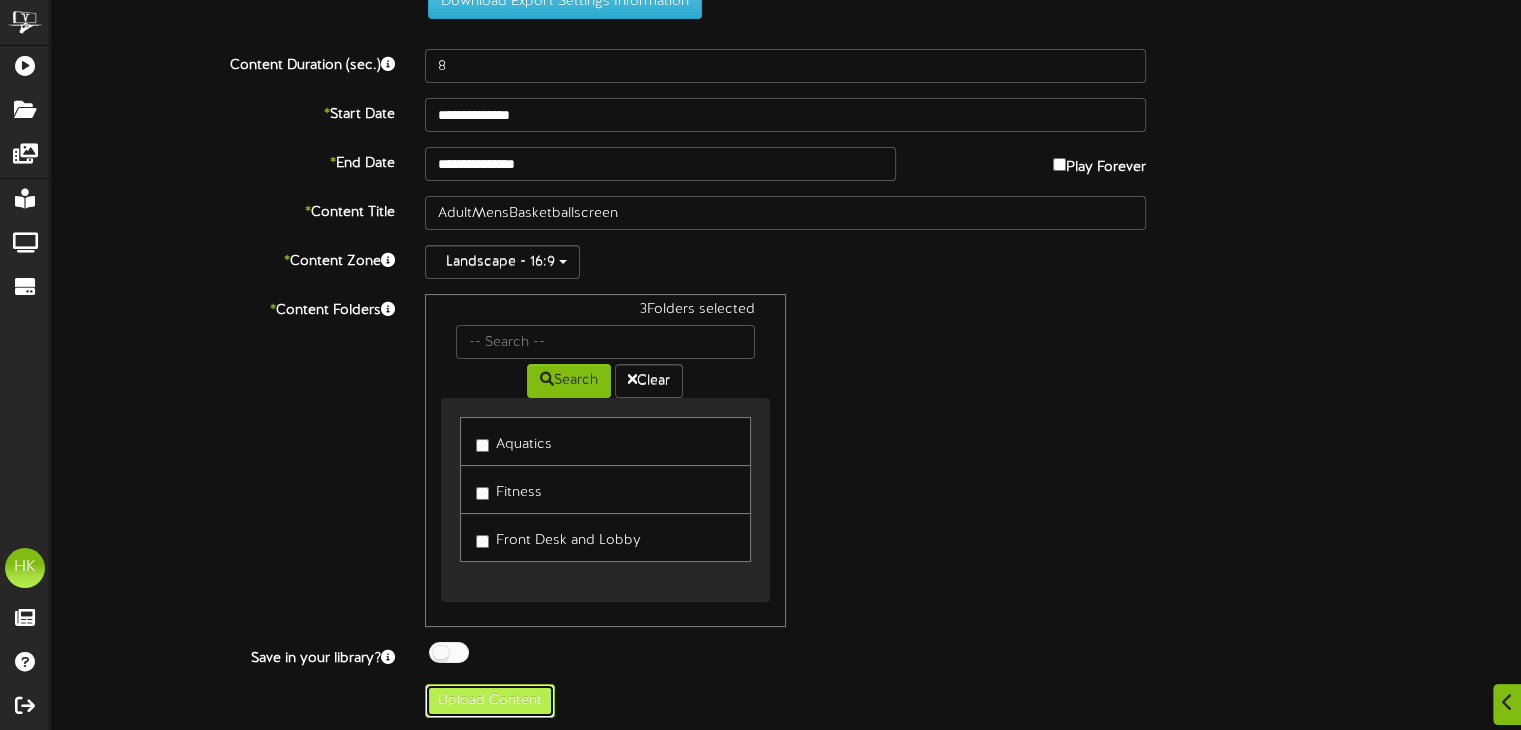 click on "Upload Content" at bounding box center (490, 701) 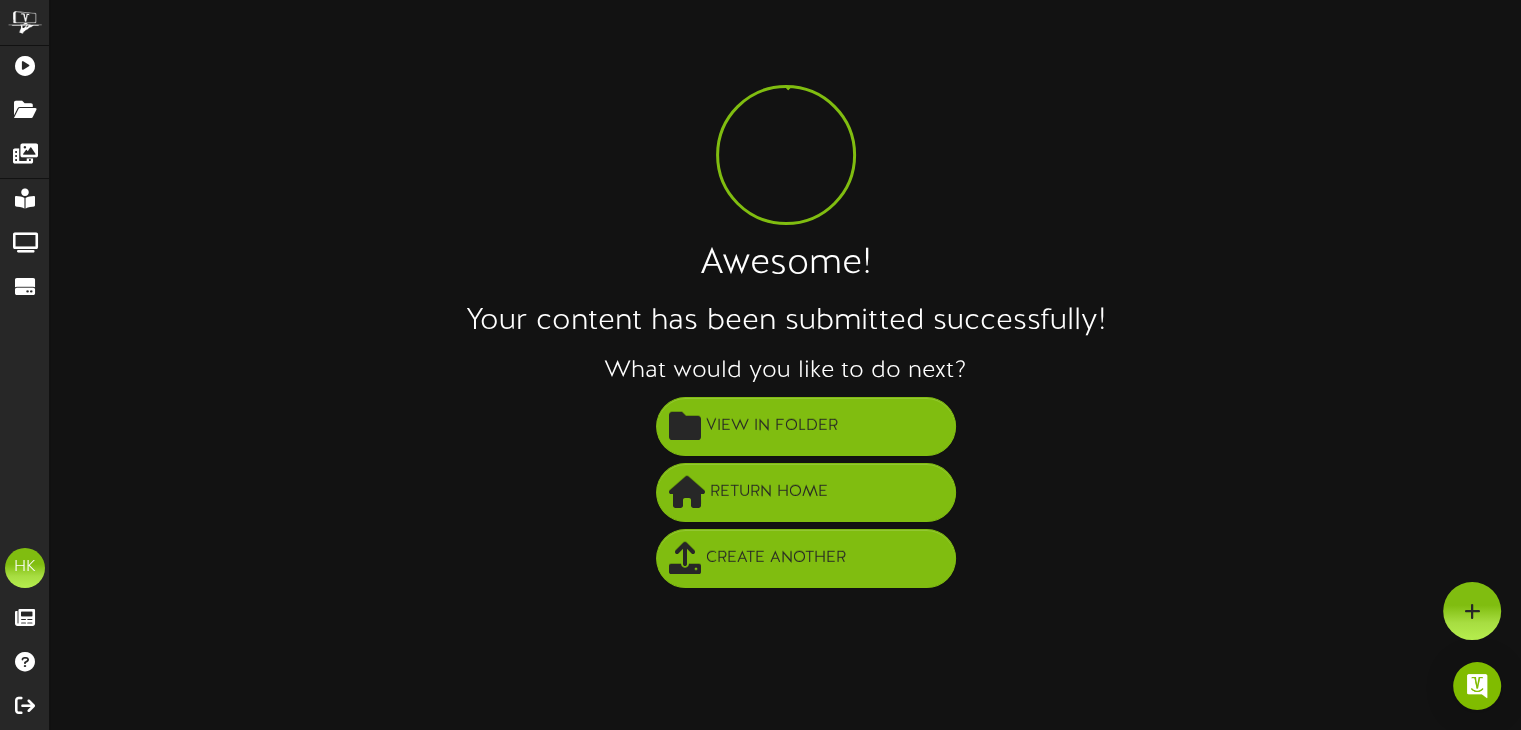 scroll, scrollTop: 0, scrollLeft: 0, axis: both 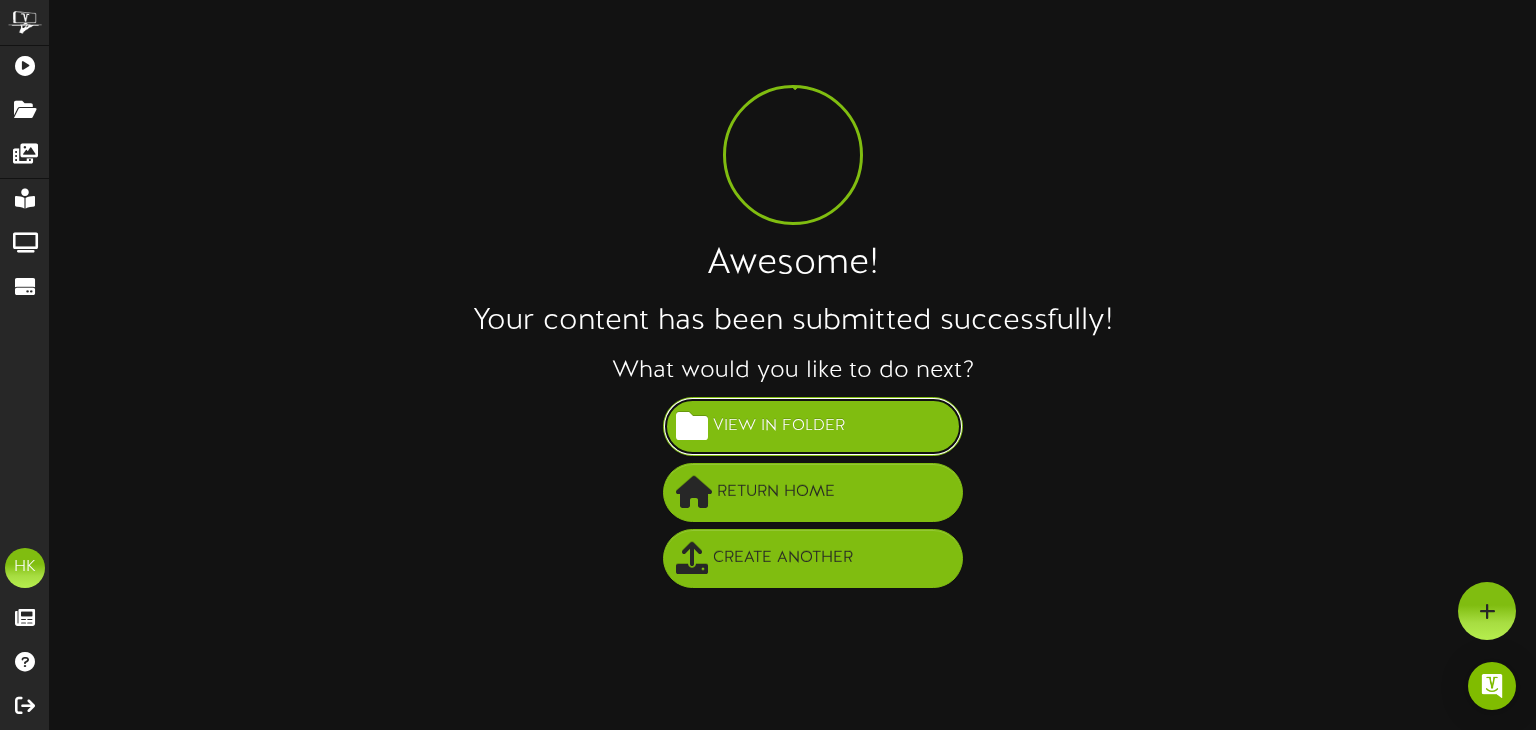 click on "View in Folder" at bounding box center [779, 426] 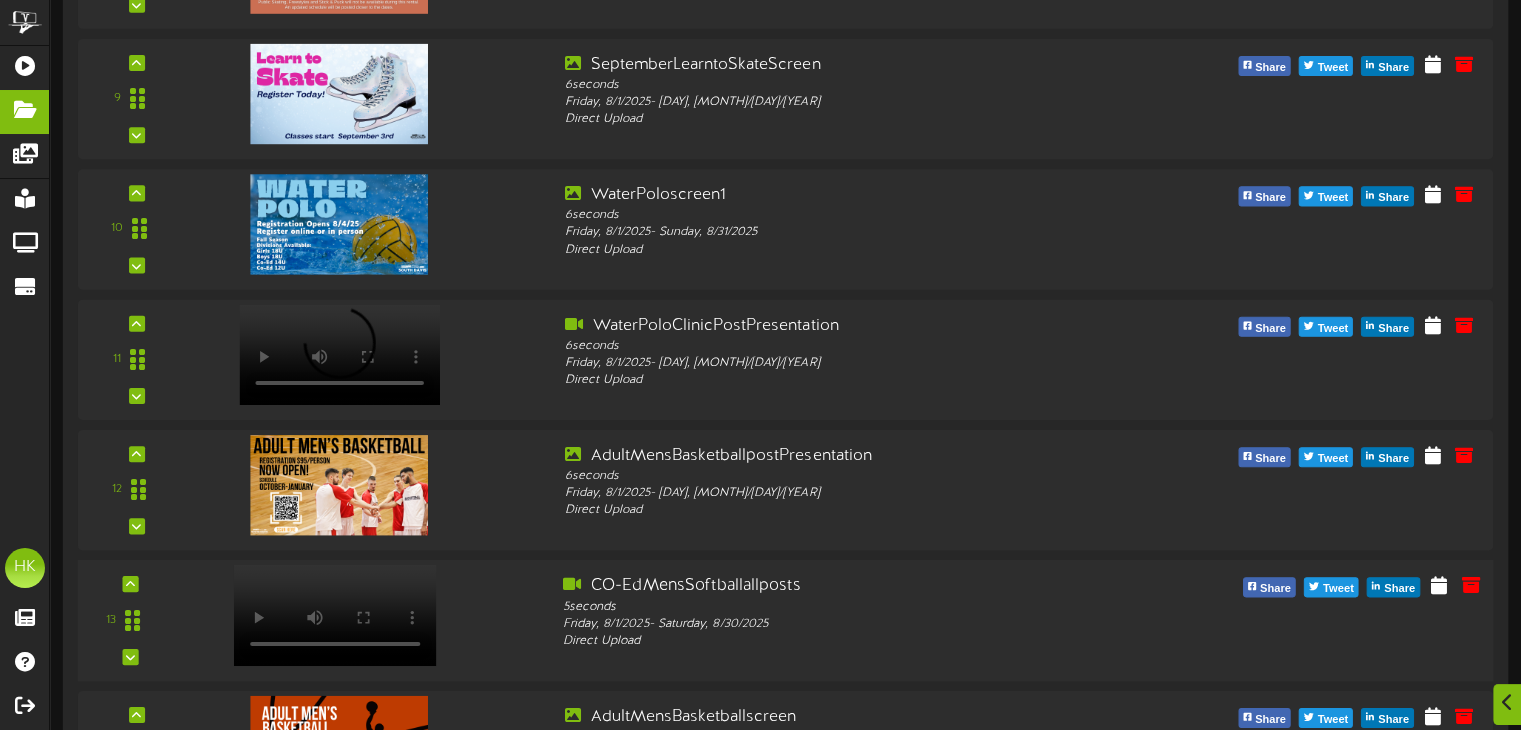 scroll, scrollTop: 1500, scrollLeft: 0, axis: vertical 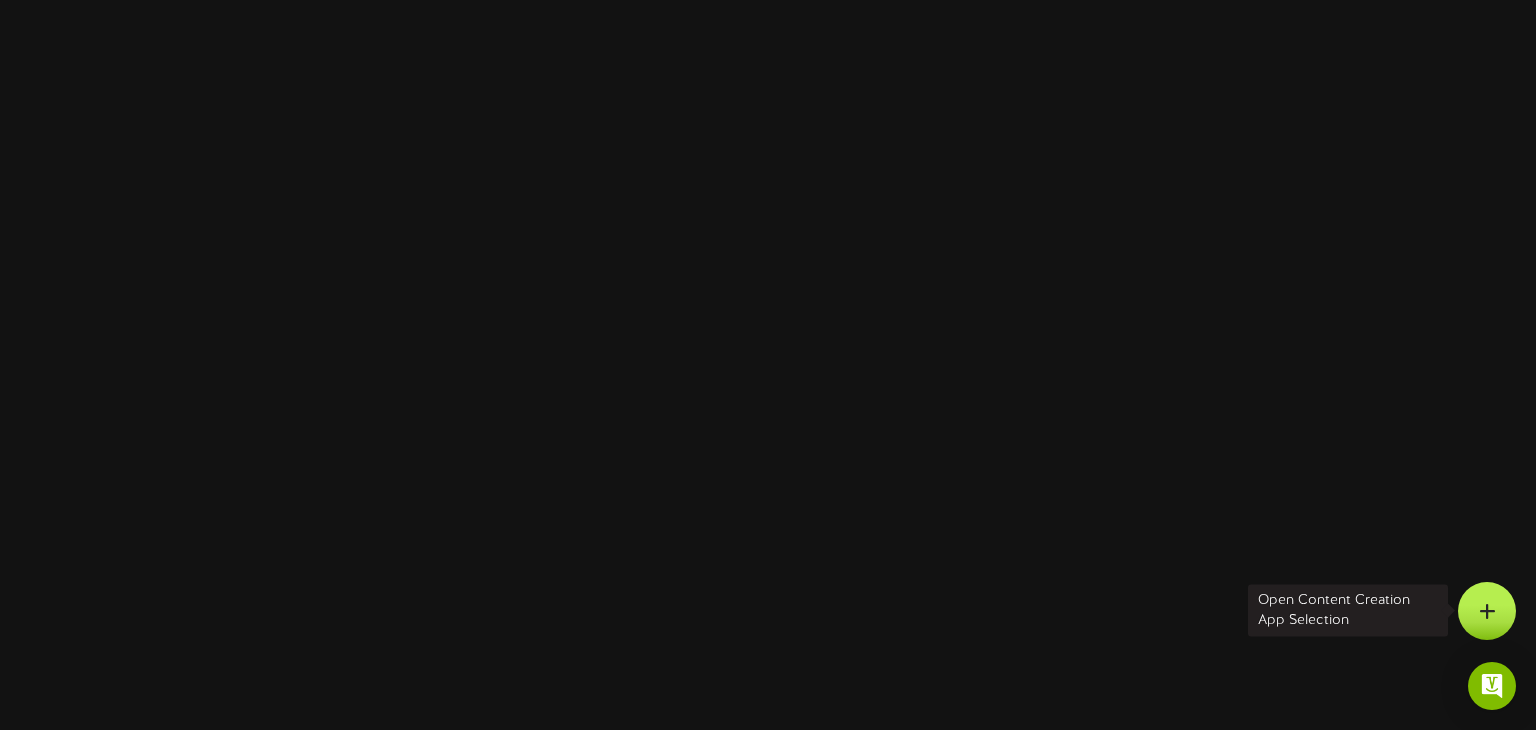 click at bounding box center (1487, 611) 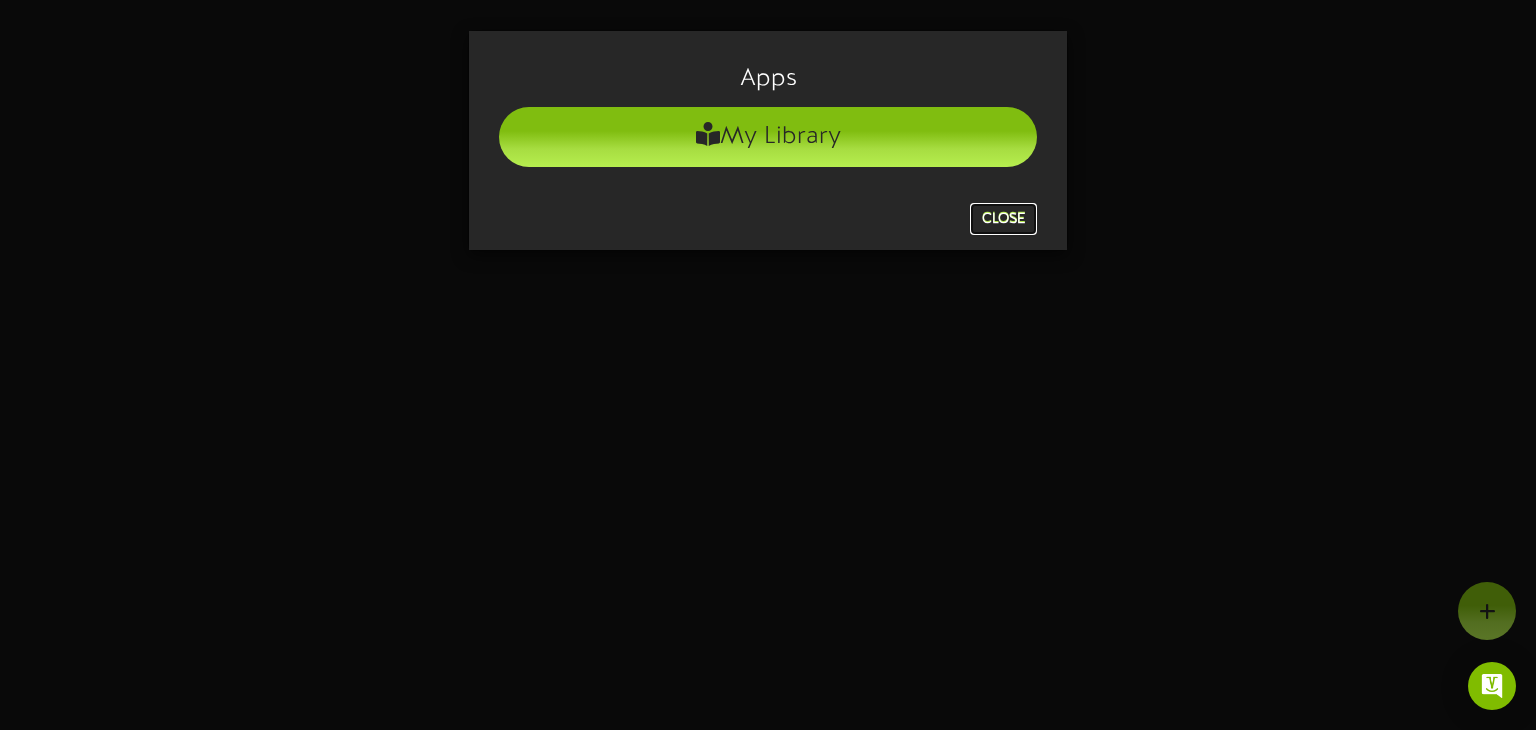 click on "Close" at bounding box center (1003, 219) 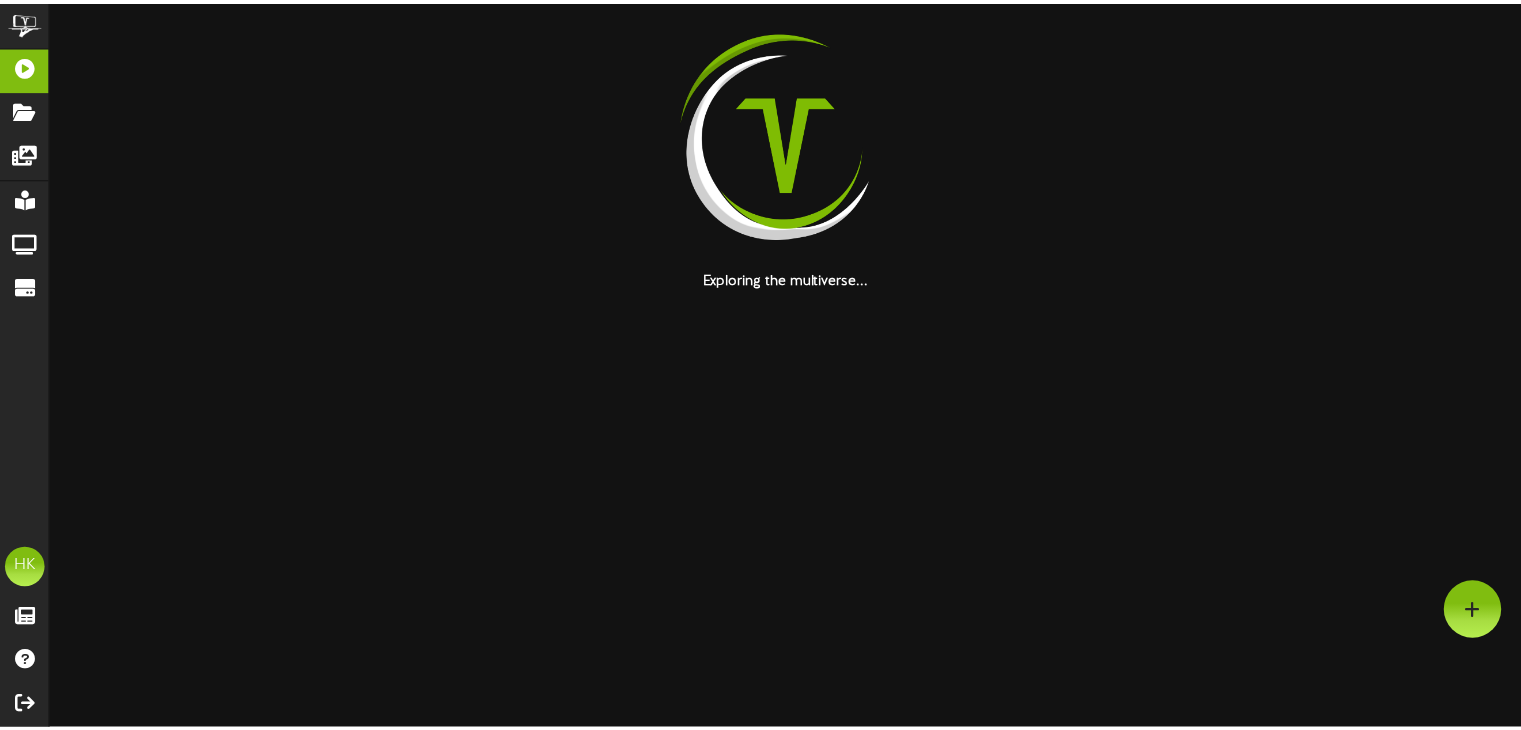 scroll, scrollTop: 0, scrollLeft: 0, axis: both 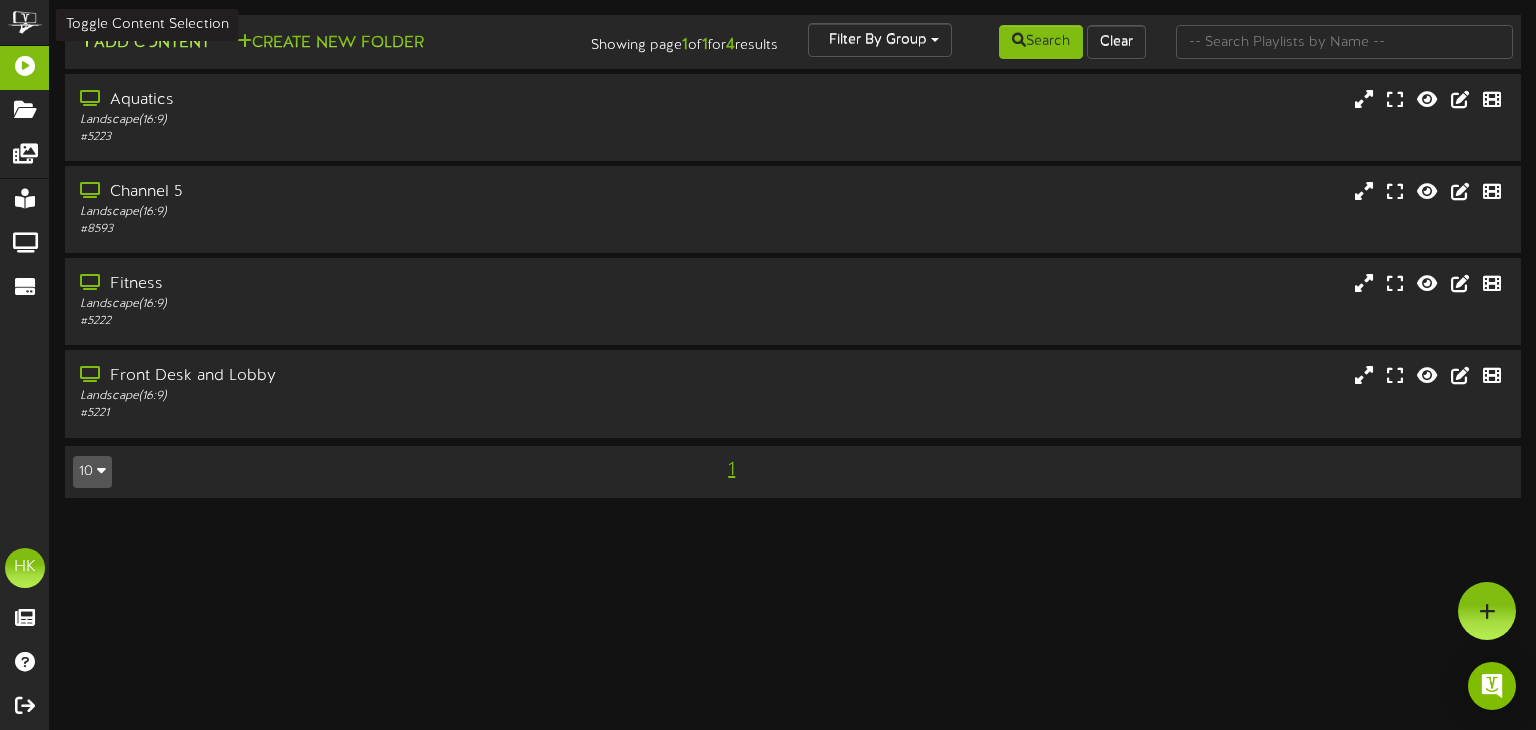 click on "Add Content" at bounding box center (144, 43) 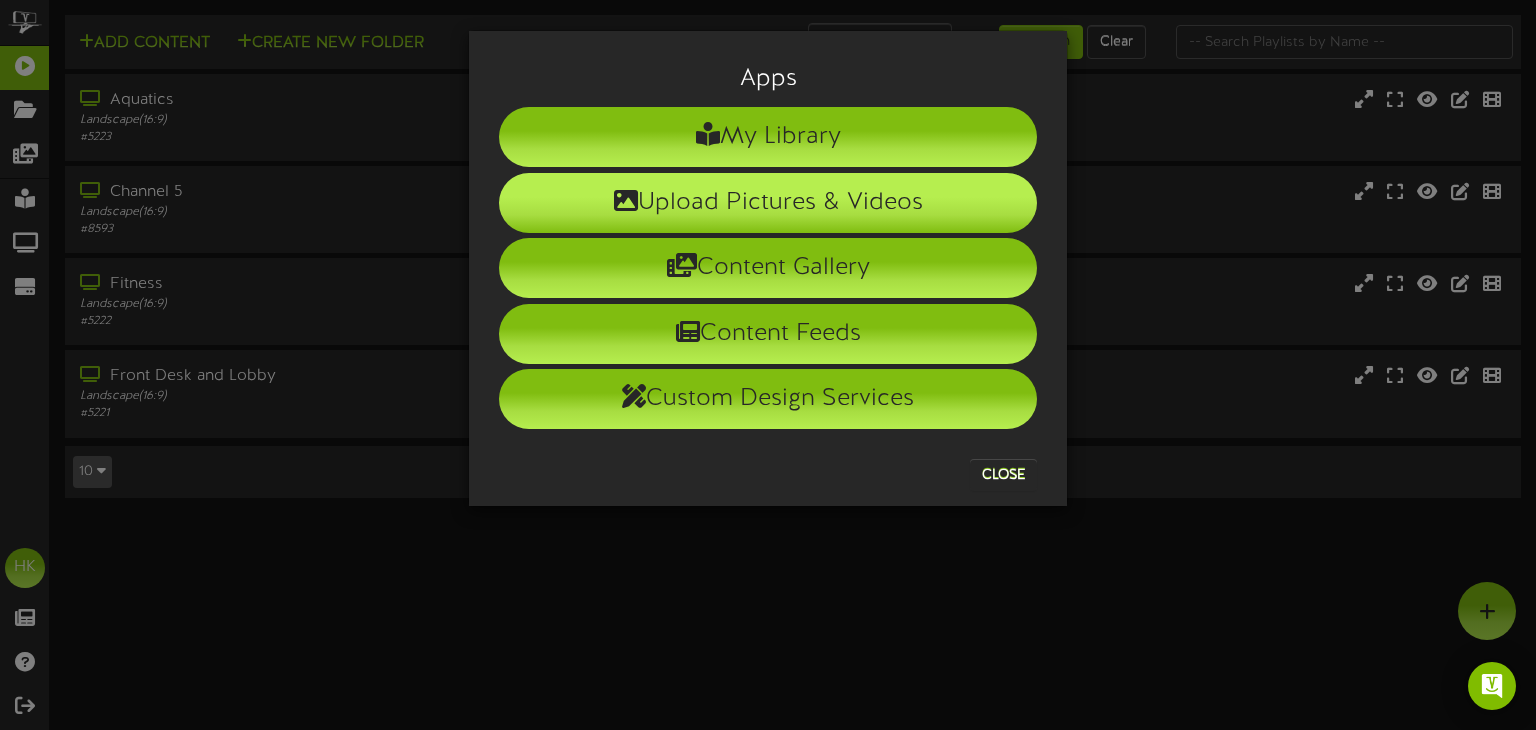 click on "Upload Pictures & Videos" at bounding box center (768, 203) 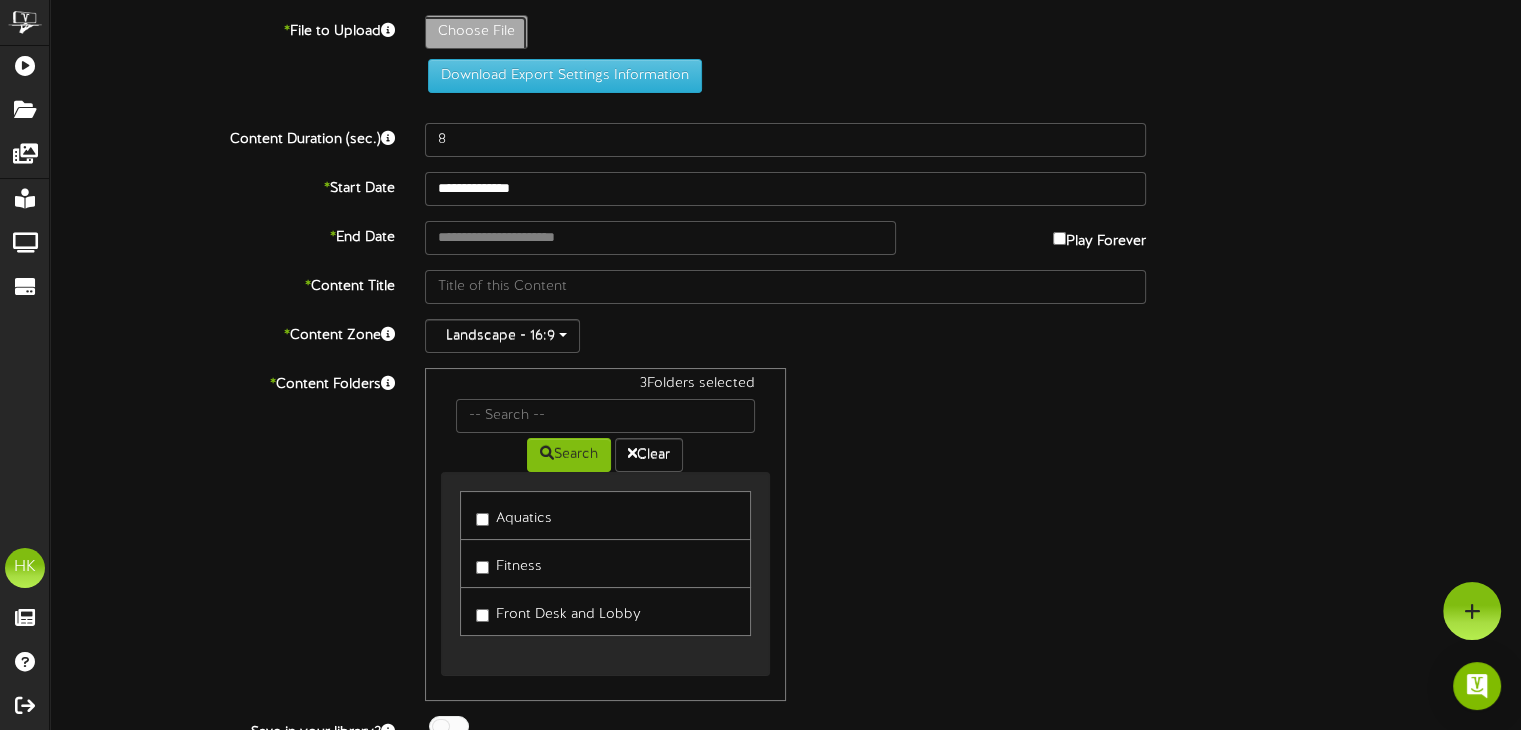 click on "Choose File" at bounding box center (-561, 87) 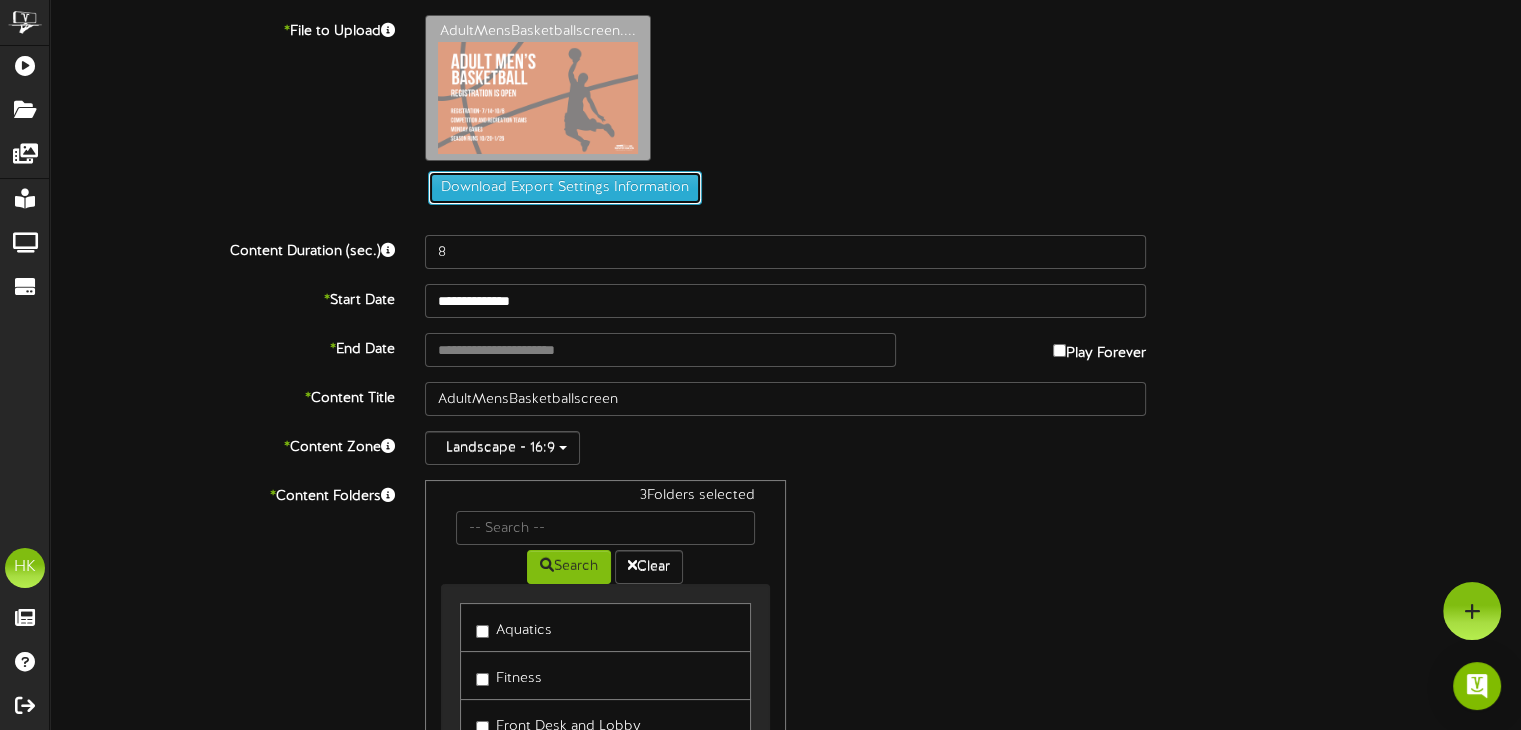 click on "Download Export Settings Information" at bounding box center (565, 188) 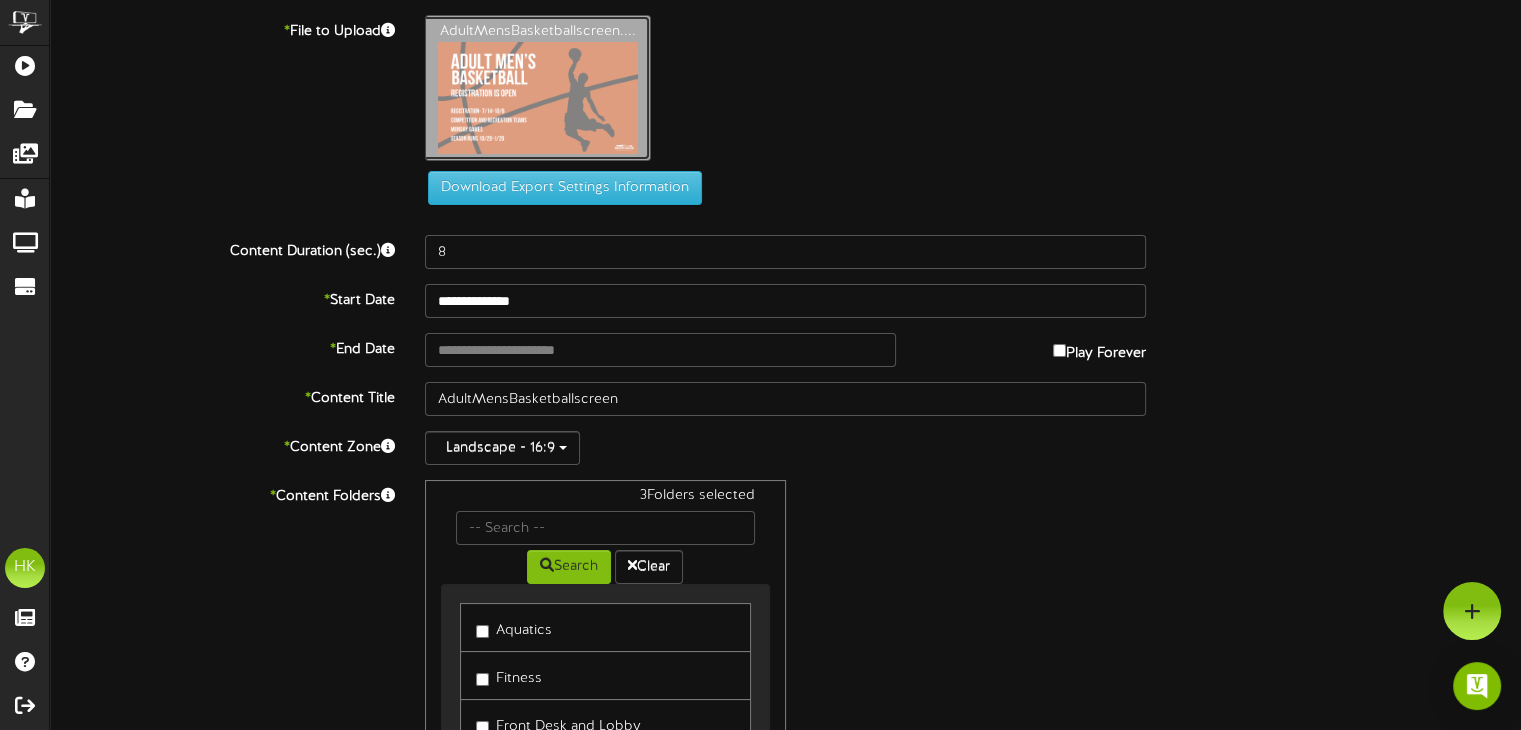 click on "AdultMensBasketballscreen...." at bounding box center (-438, 88) 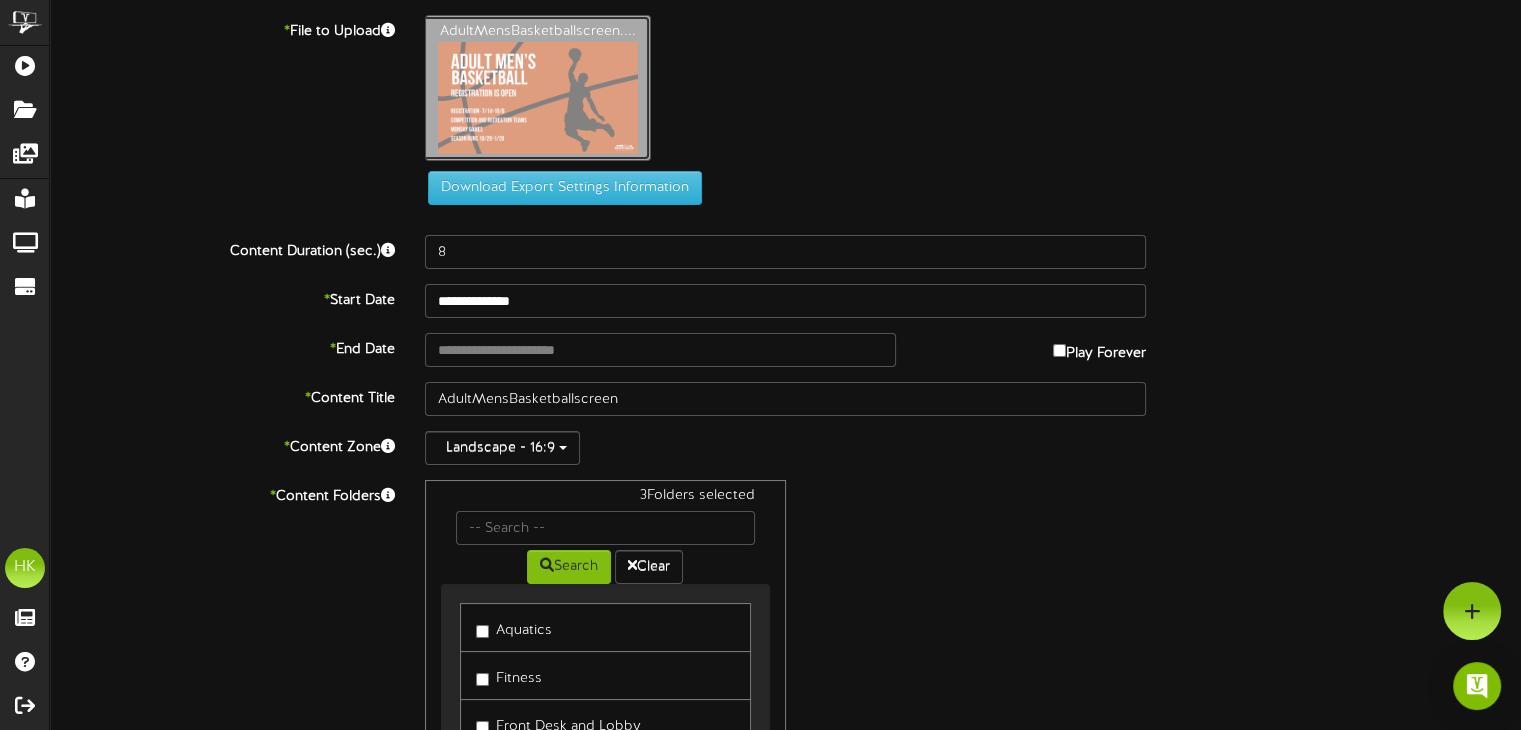type on "**********" 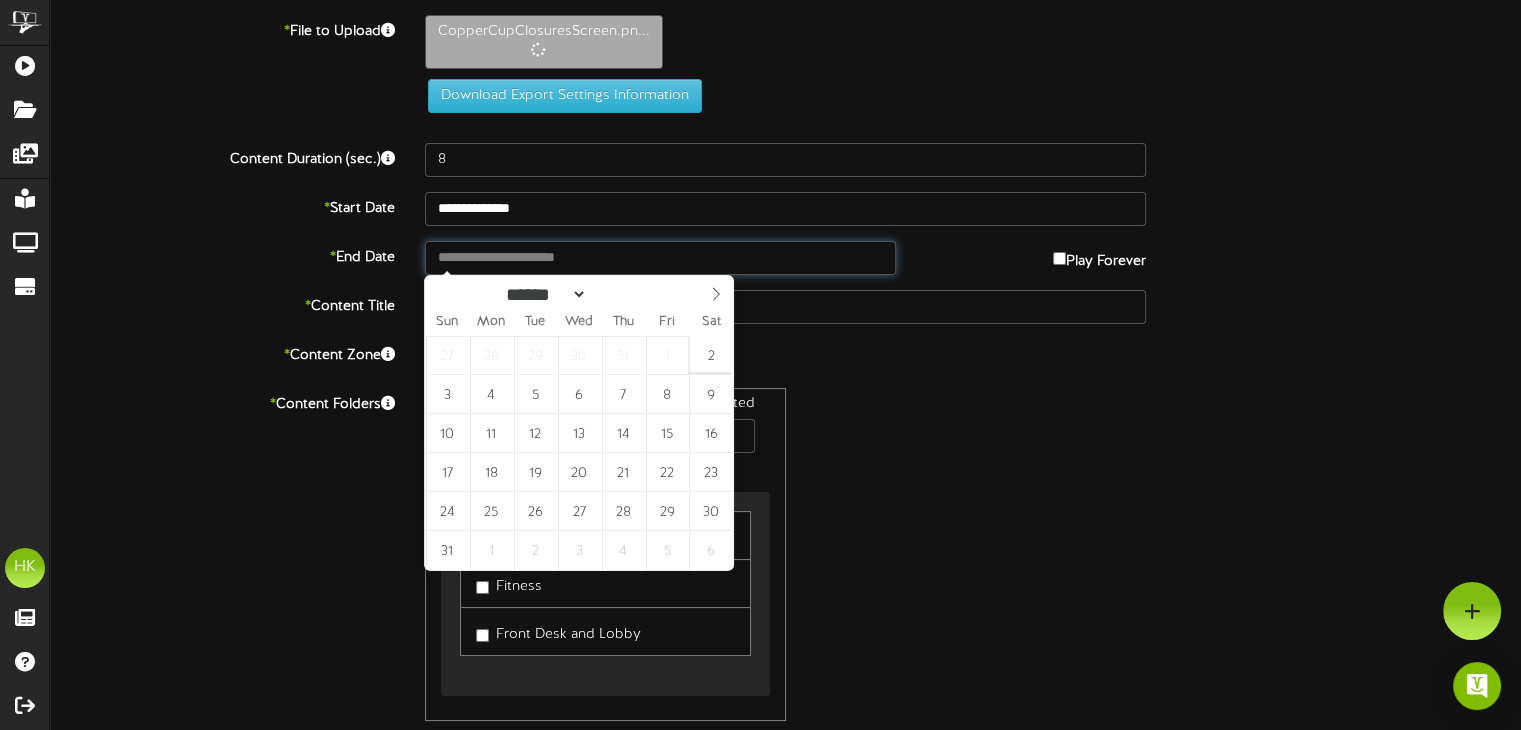 click at bounding box center (660, 258) 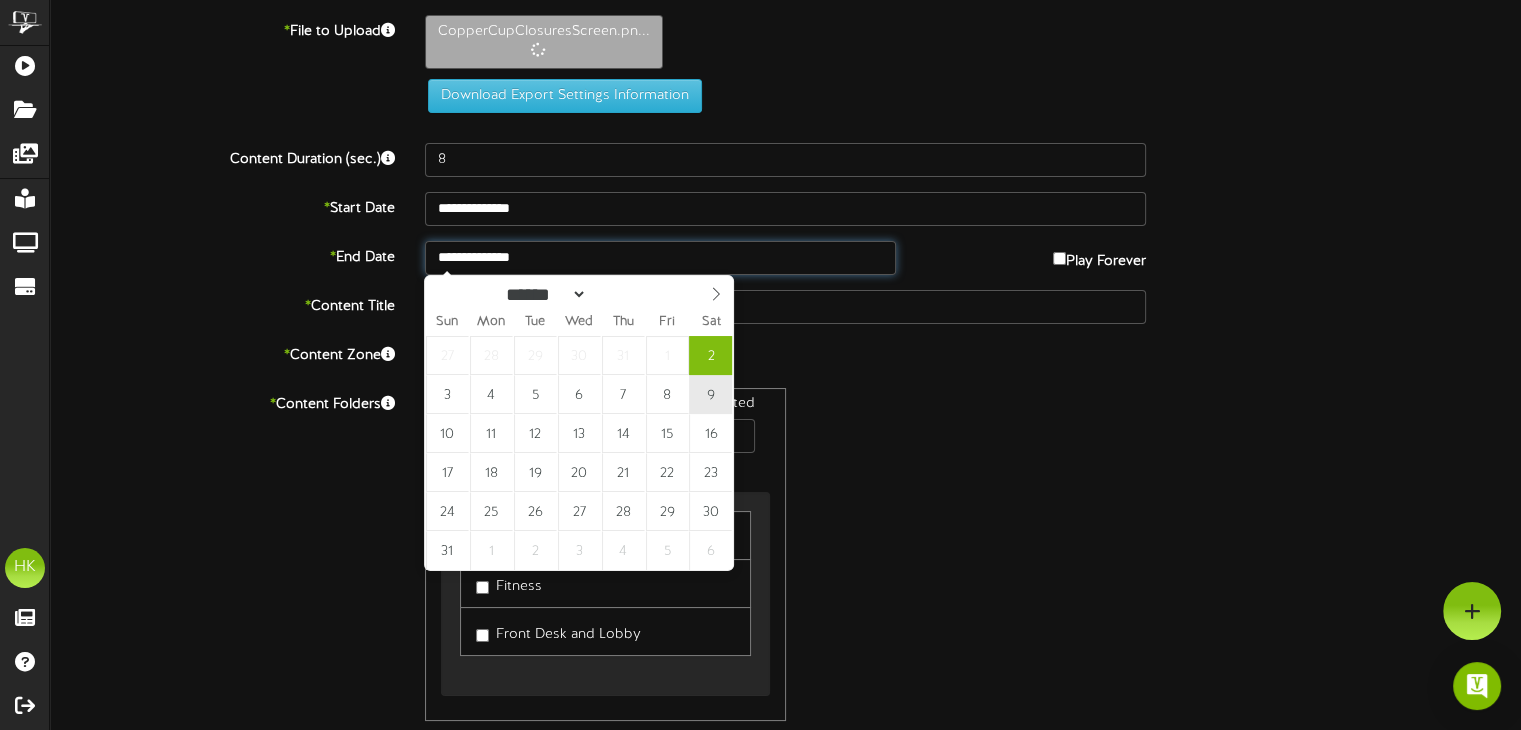 type on "**********" 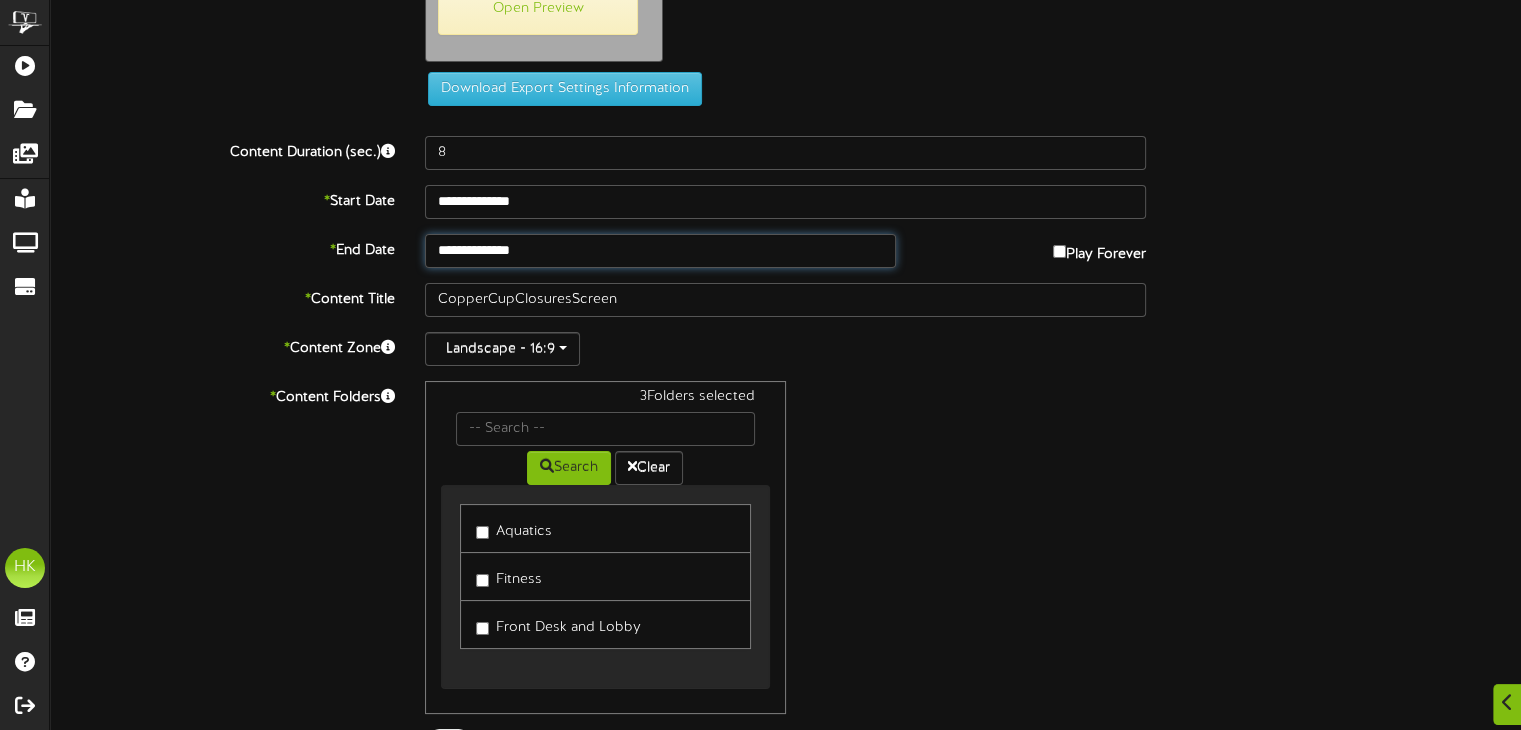 scroll, scrollTop: 195, scrollLeft: 0, axis: vertical 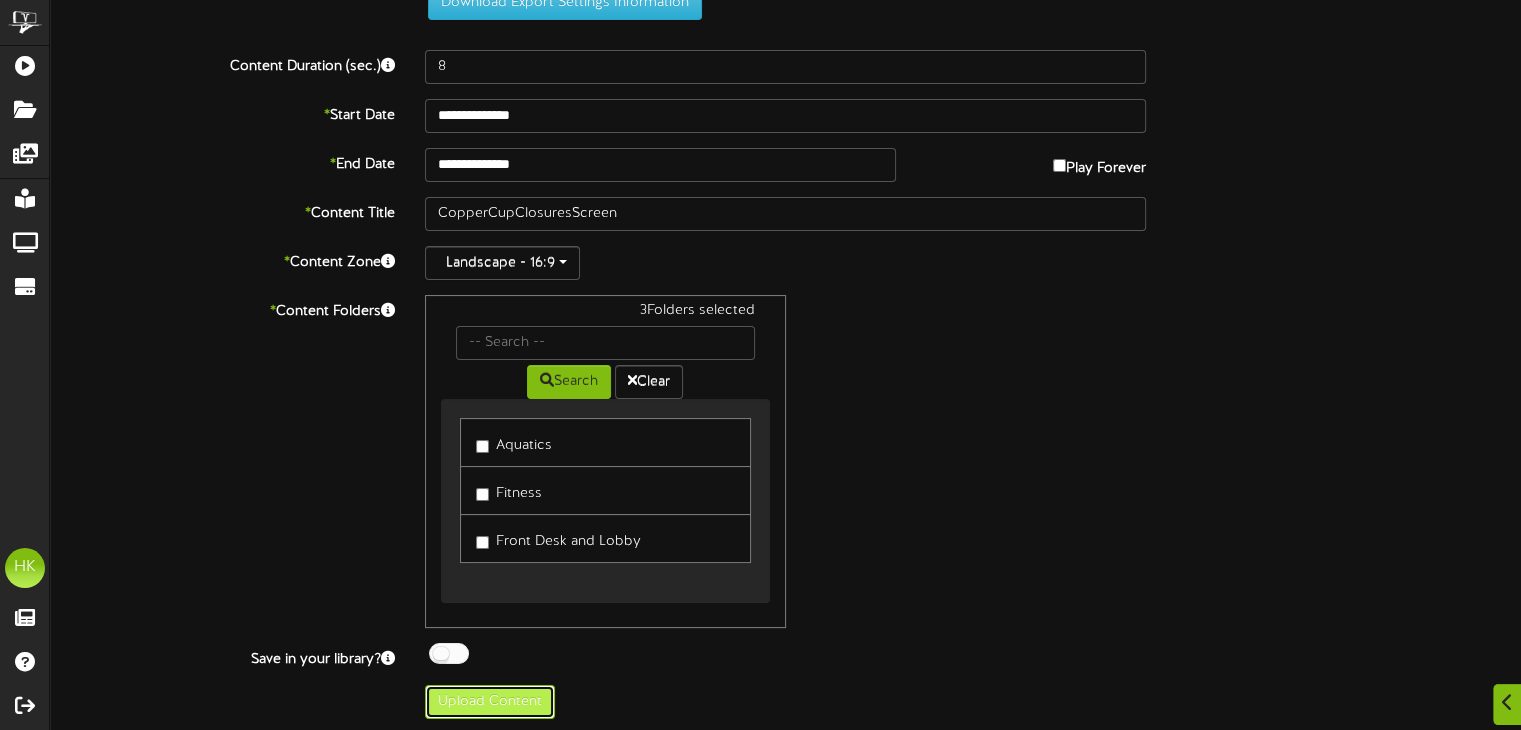 click on "Upload Content" at bounding box center [490, 702] 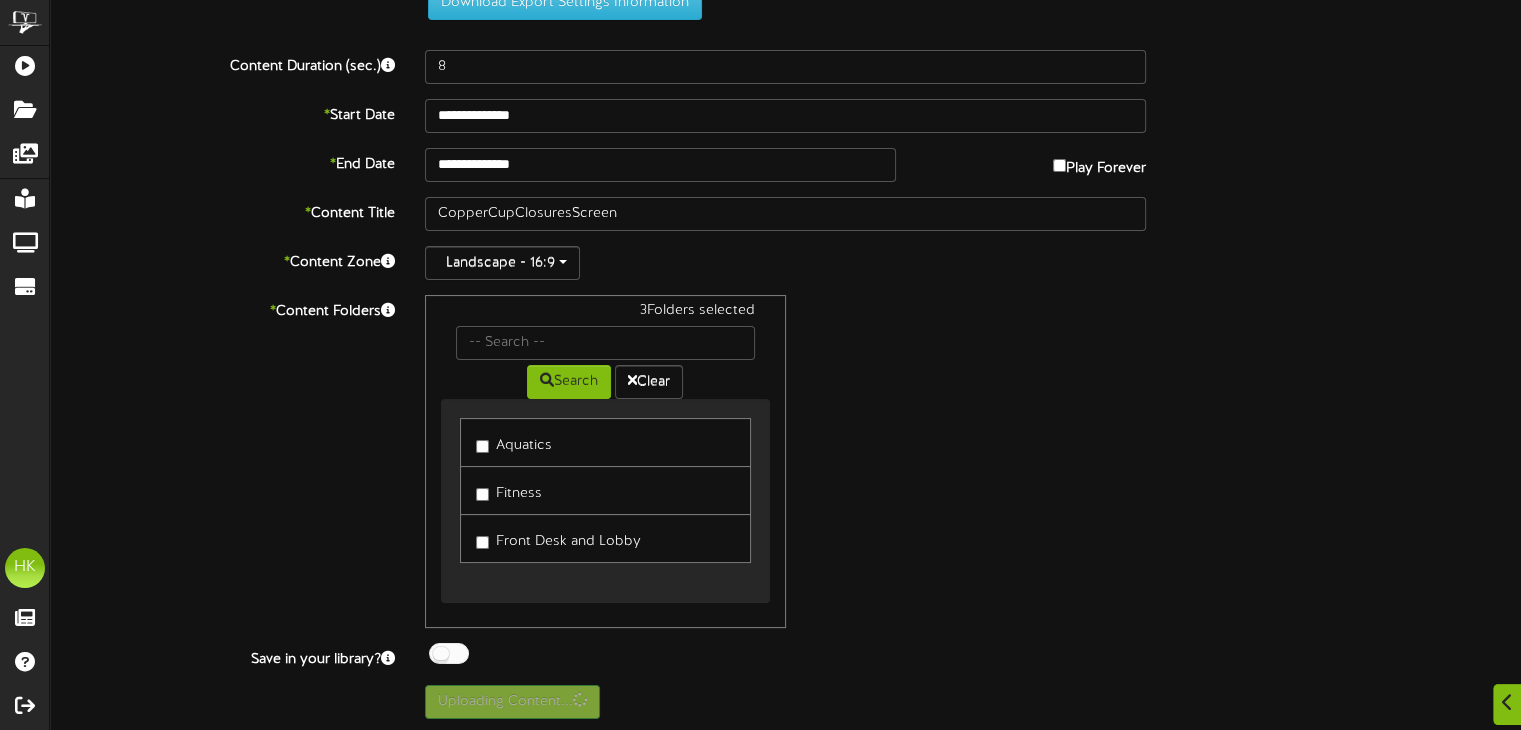 scroll, scrollTop: 0, scrollLeft: 0, axis: both 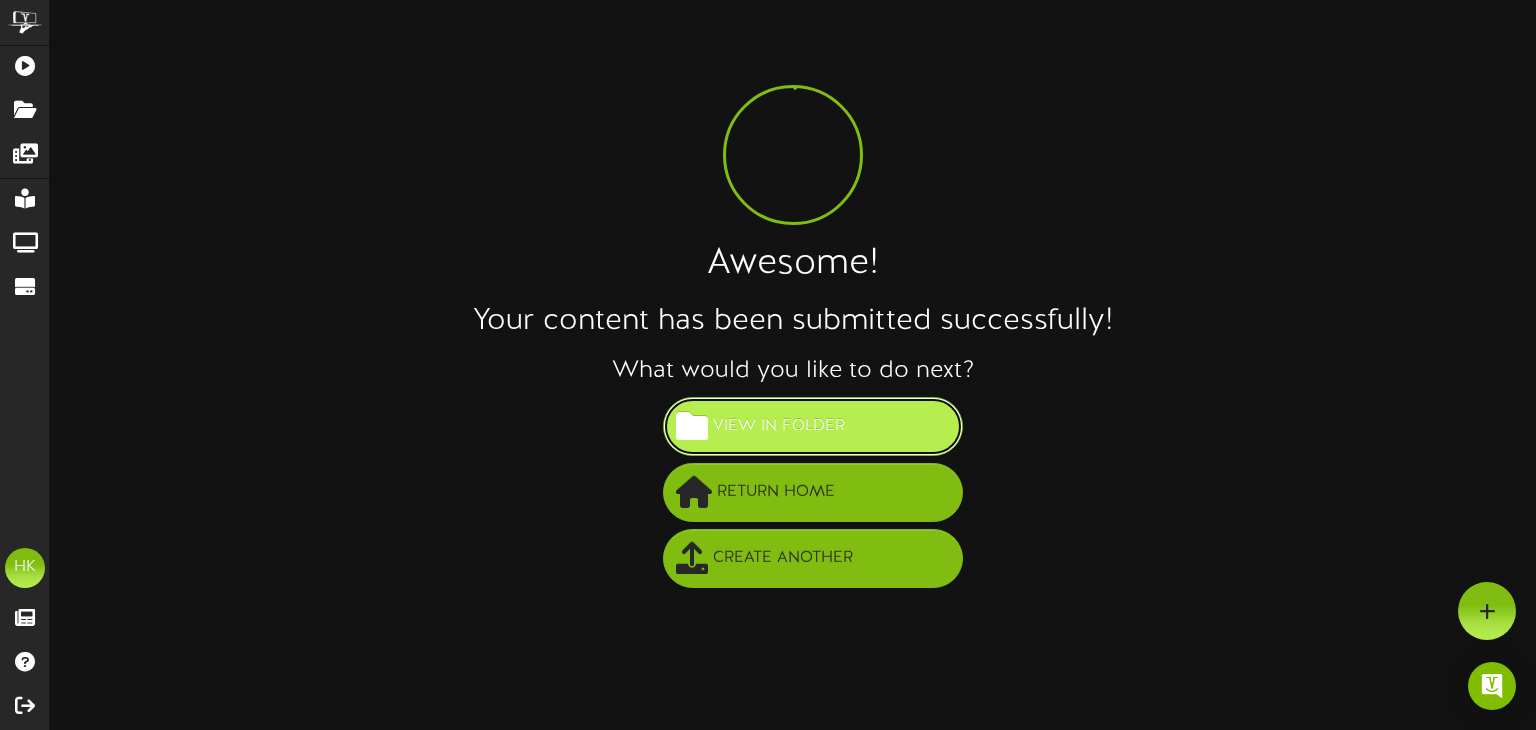 click on "View in Folder" at bounding box center [813, 426] 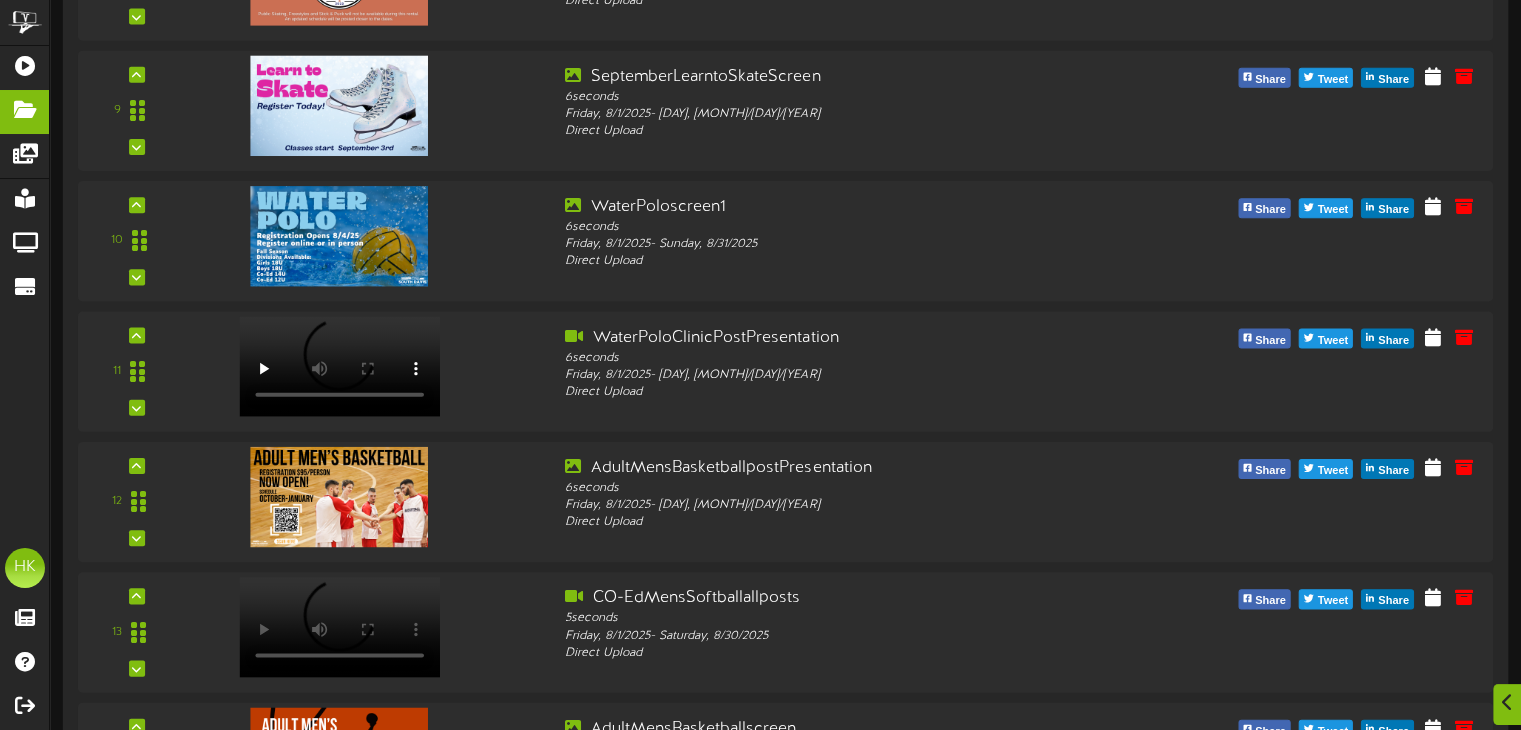 scroll, scrollTop: 1800, scrollLeft: 0, axis: vertical 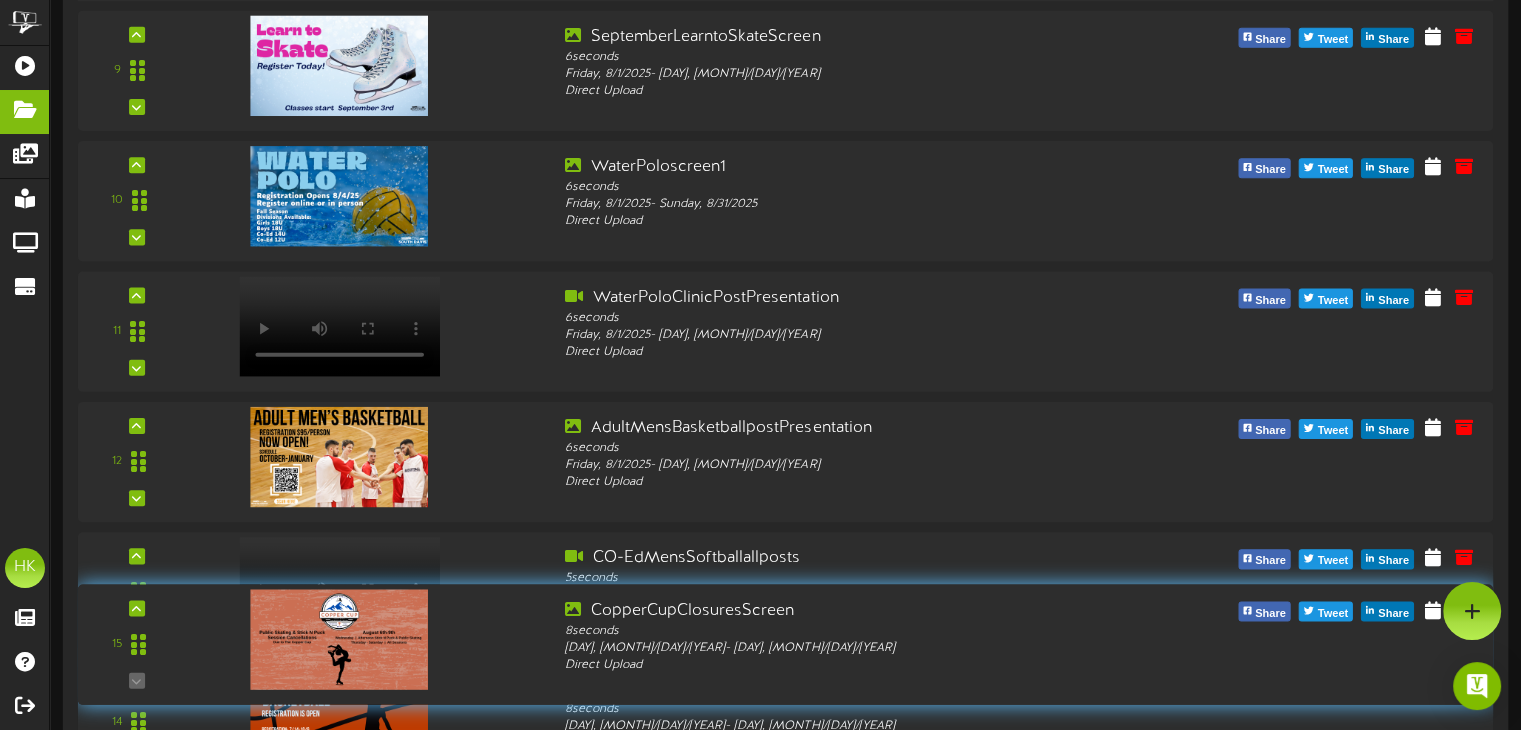drag, startPoint x: 137, startPoint y: 386, endPoint x: 152, endPoint y: 105, distance: 281.4001 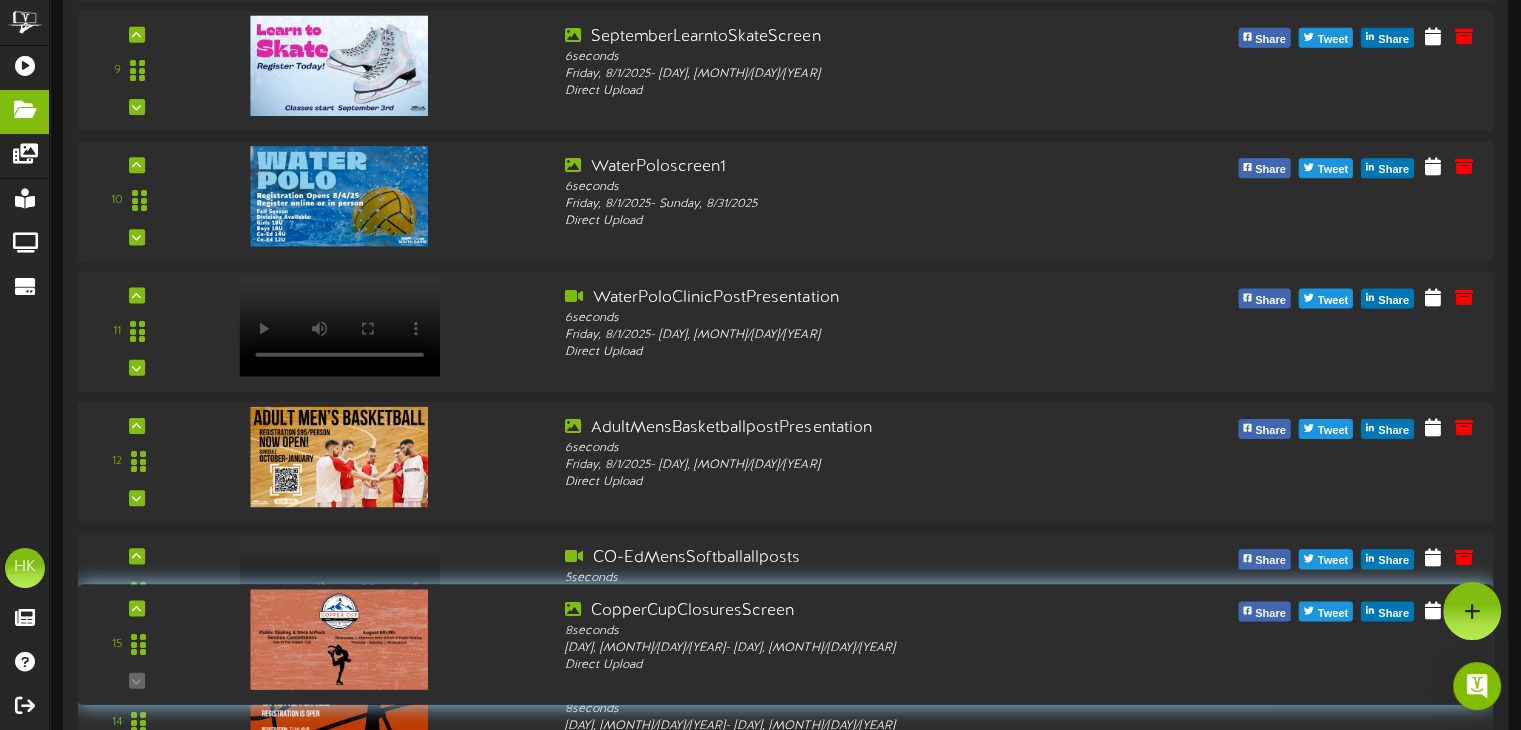 scroll, scrollTop: 1200, scrollLeft: 0, axis: vertical 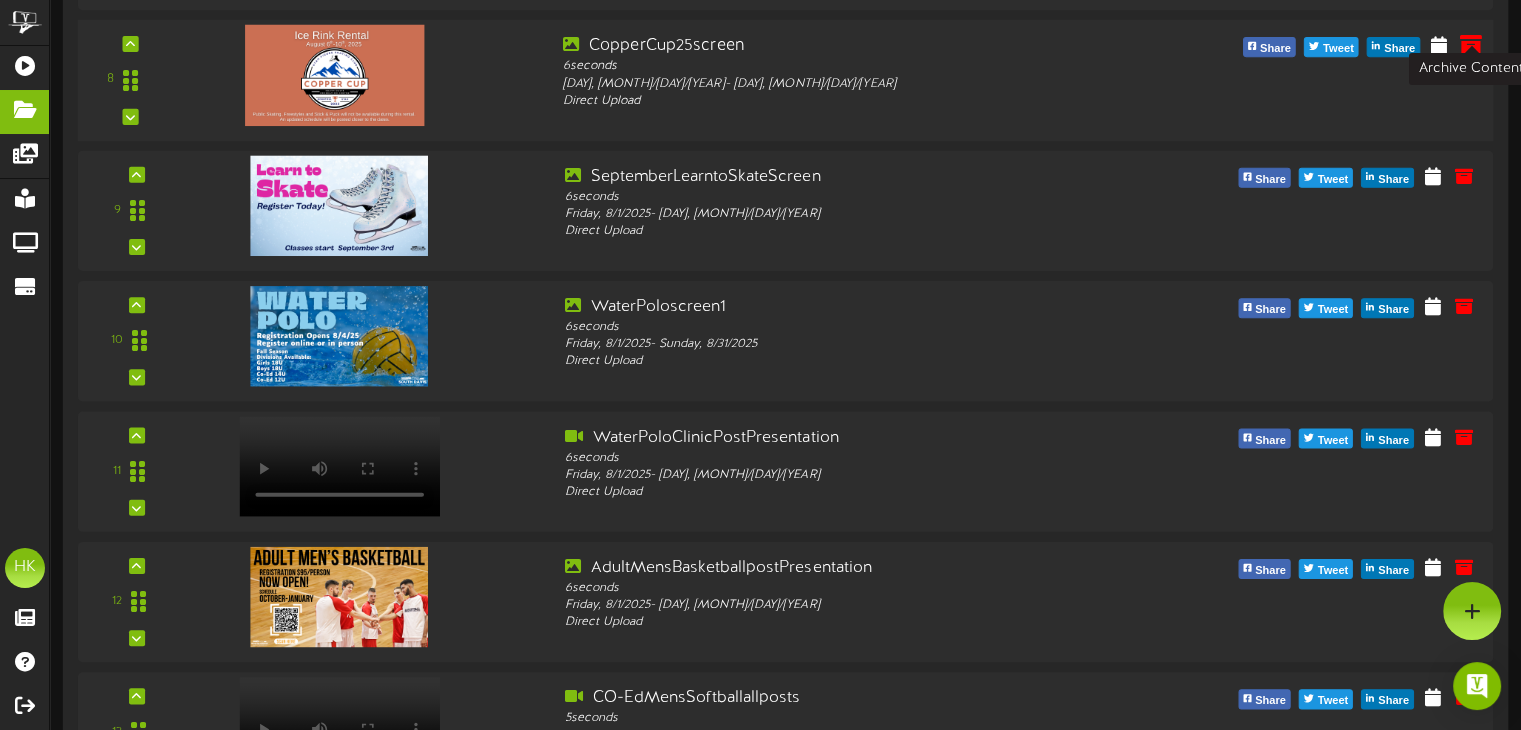 click at bounding box center (1471, 44) 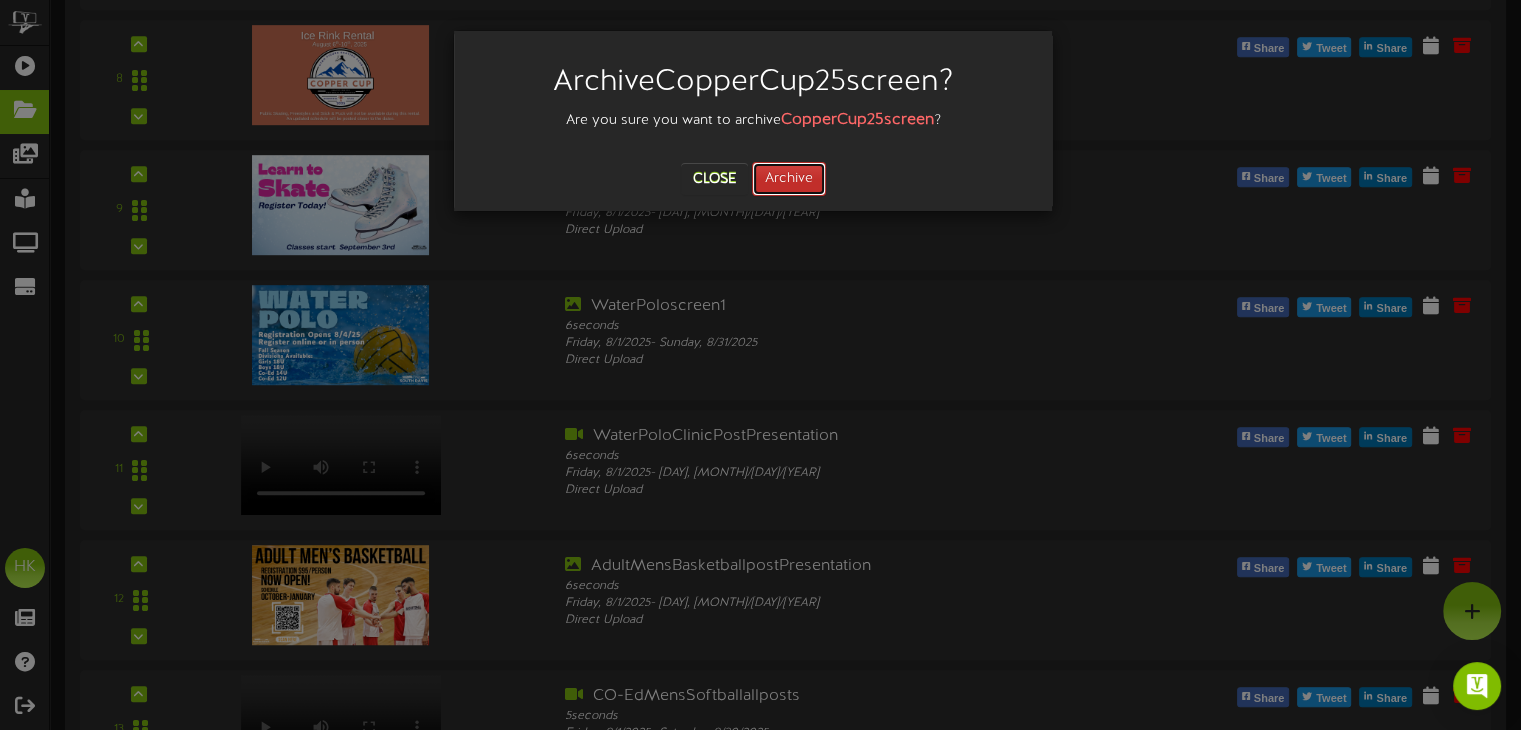 click on "Archive" at bounding box center (789, 179) 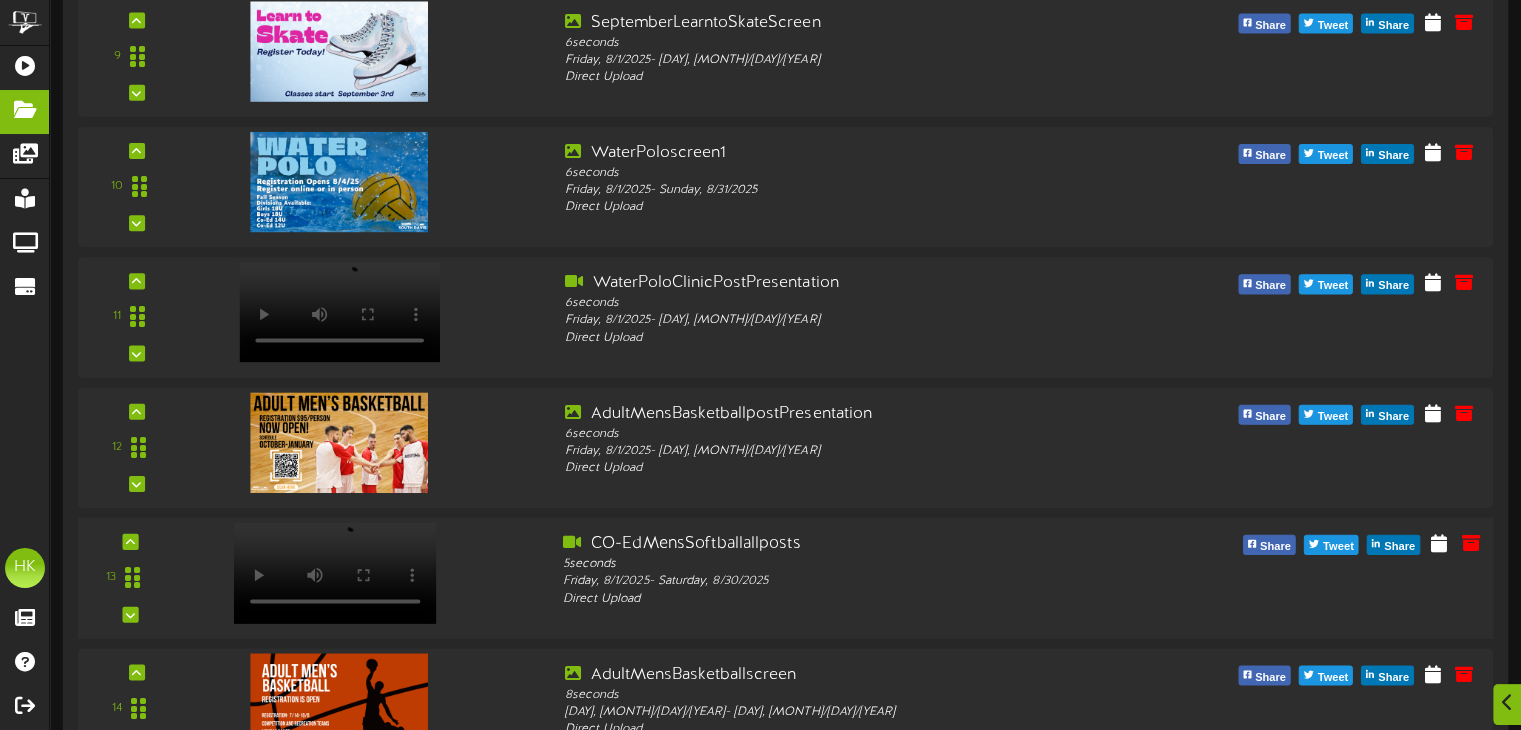 scroll, scrollTop: 1500, scrollLeft: 0, axis: vertical 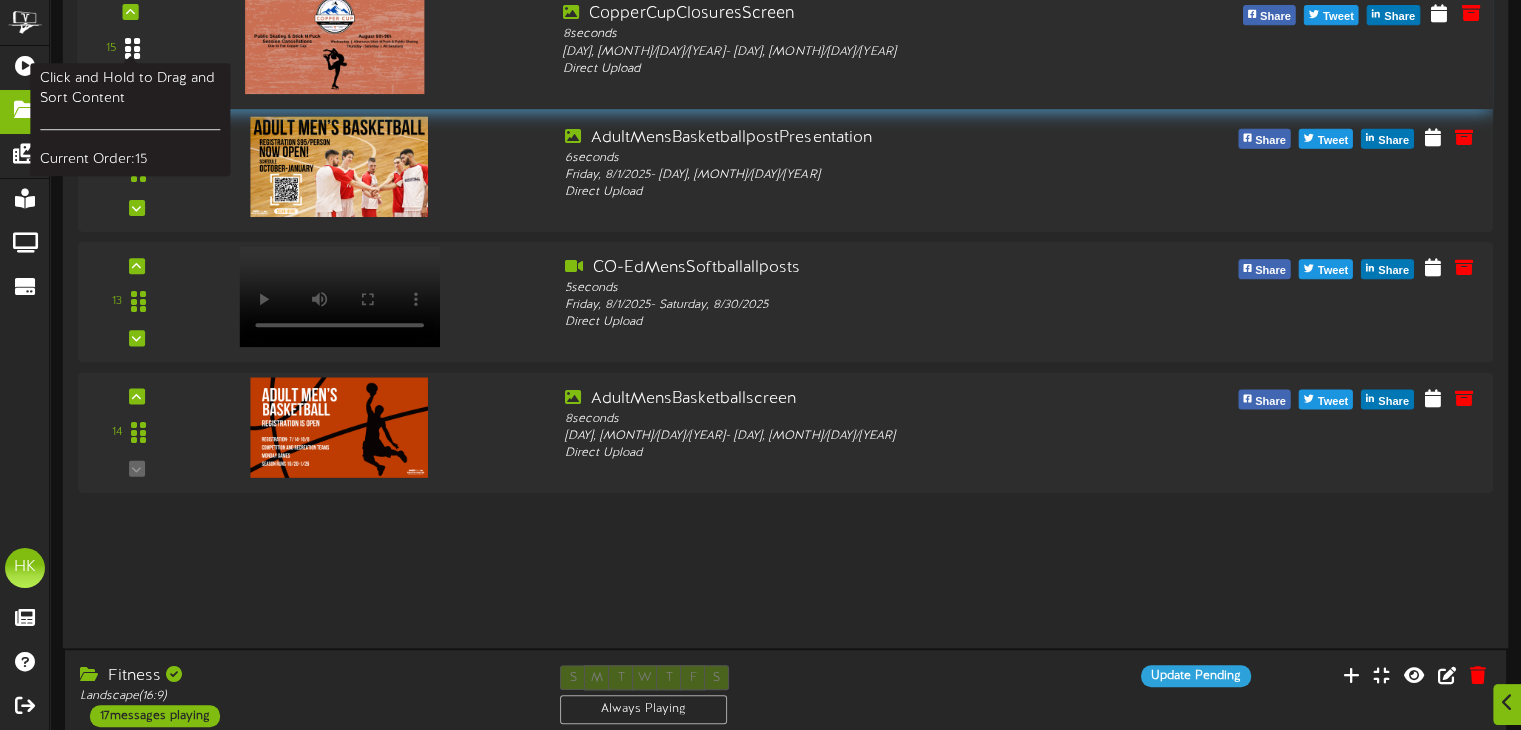 drag, startPoint x: 135, startPoint y: 557, endPoint x: 154, endPoint y: 44, distance: 513.35175 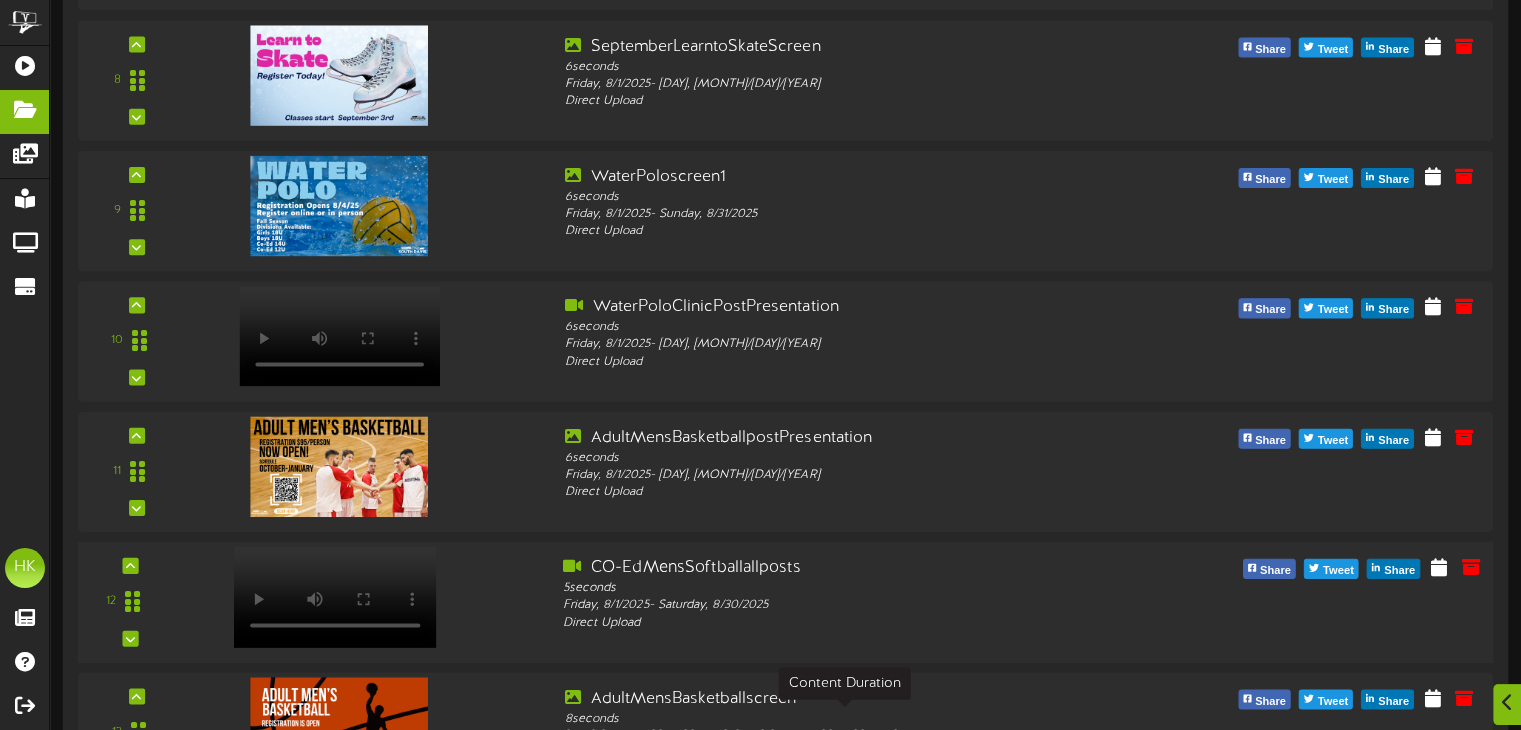 scroll, scrollTop: 1700, scrollLeft: 0, axis: vertical 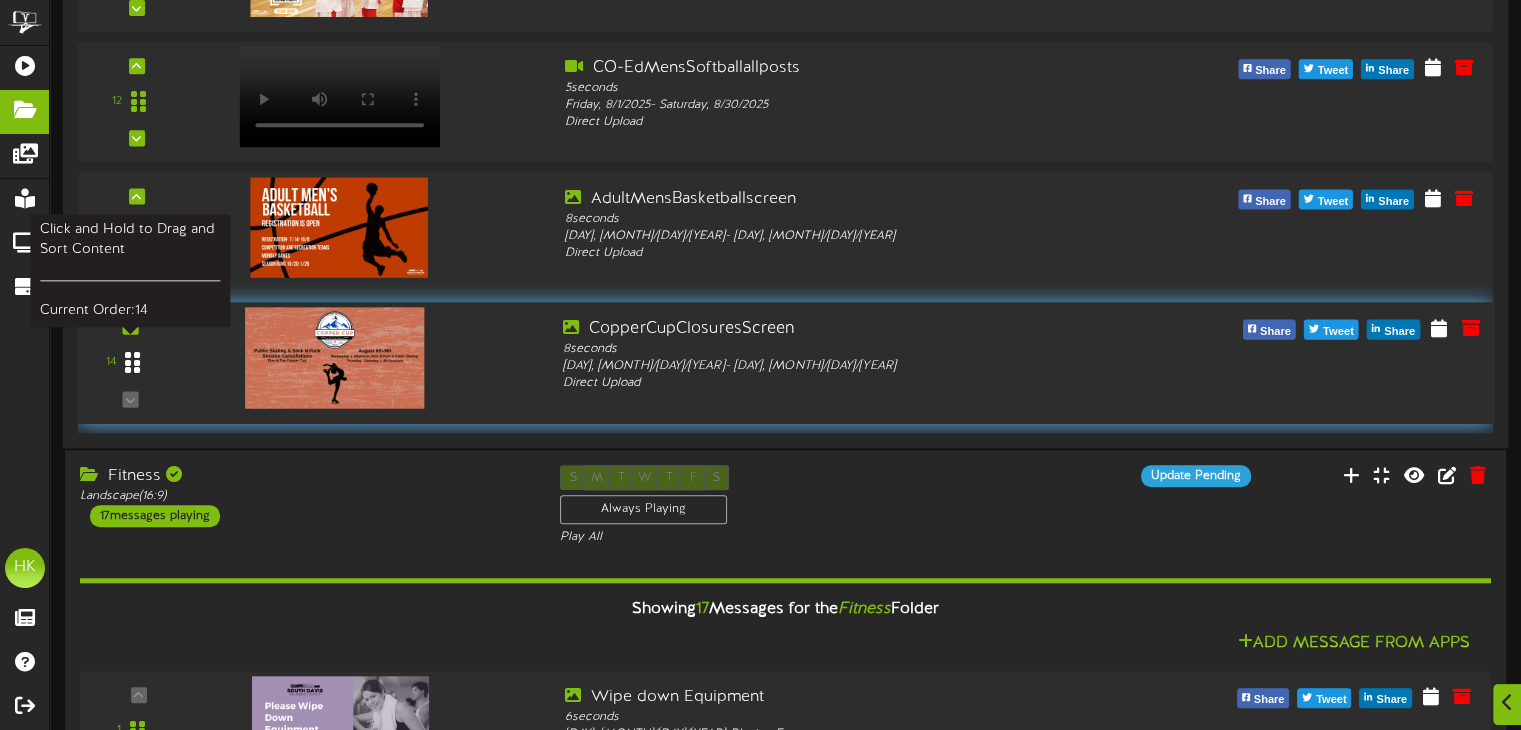 click on "1
Theft
8" at bounding box center (785, -485) 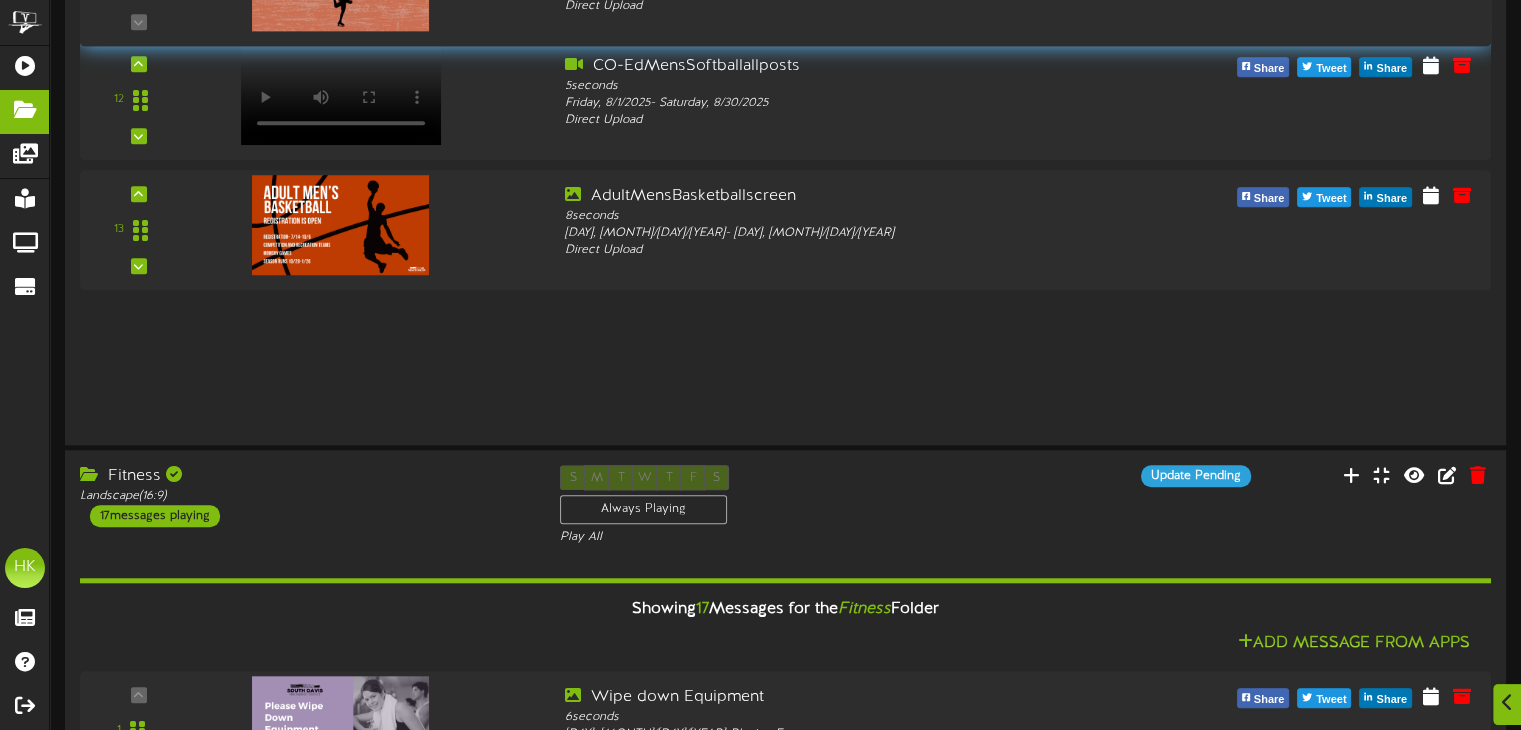 drag, startPoint x: 139, startPoint y: 358, endPoint x: 183, endPoint y: -15, distance: 375.5862 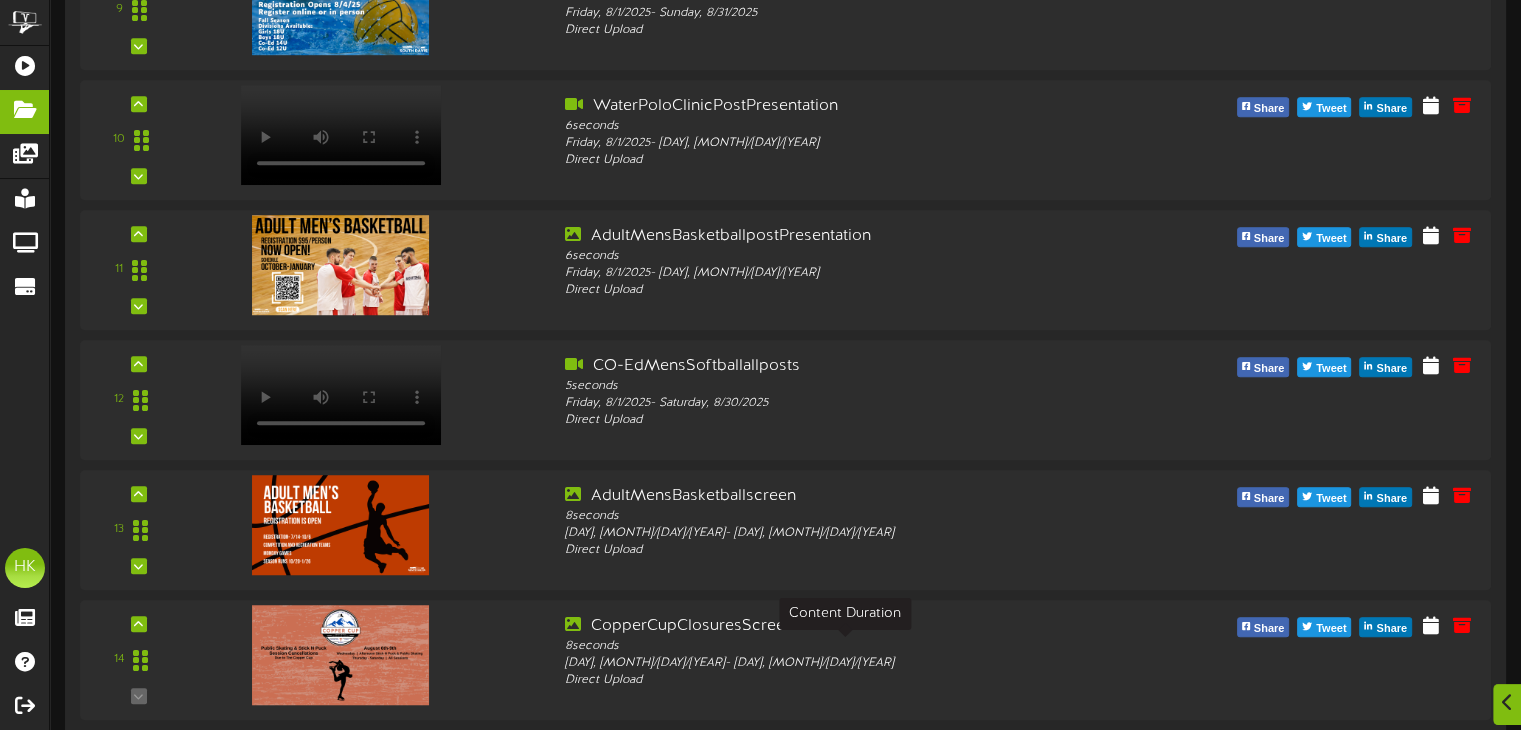scroll, scrollTop: 1600, scrollLeft: 0, axis: vertical 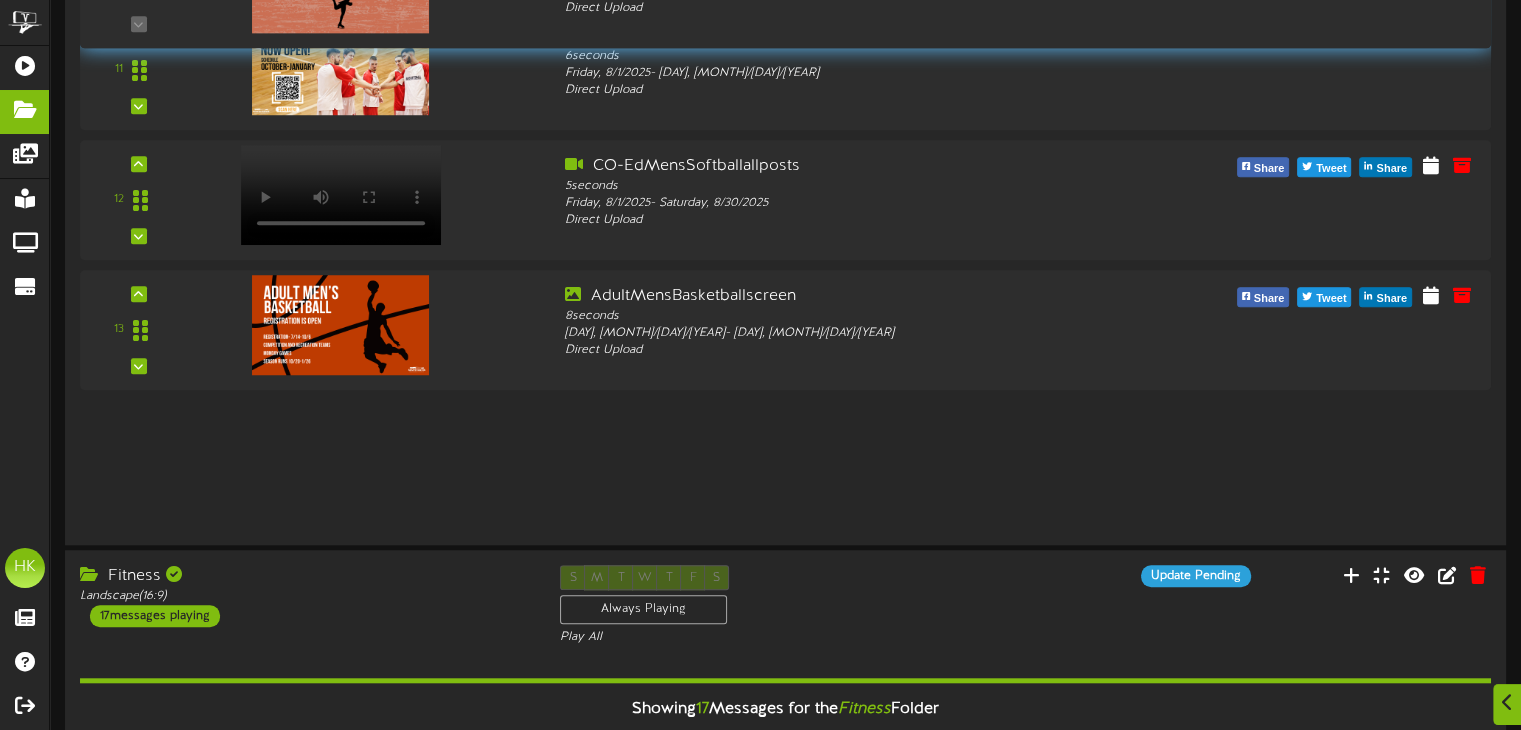drag, startPoint x: 128, startPoint y: 461, endPoint x: 156, endPoint y: -10, distance: 471.83154 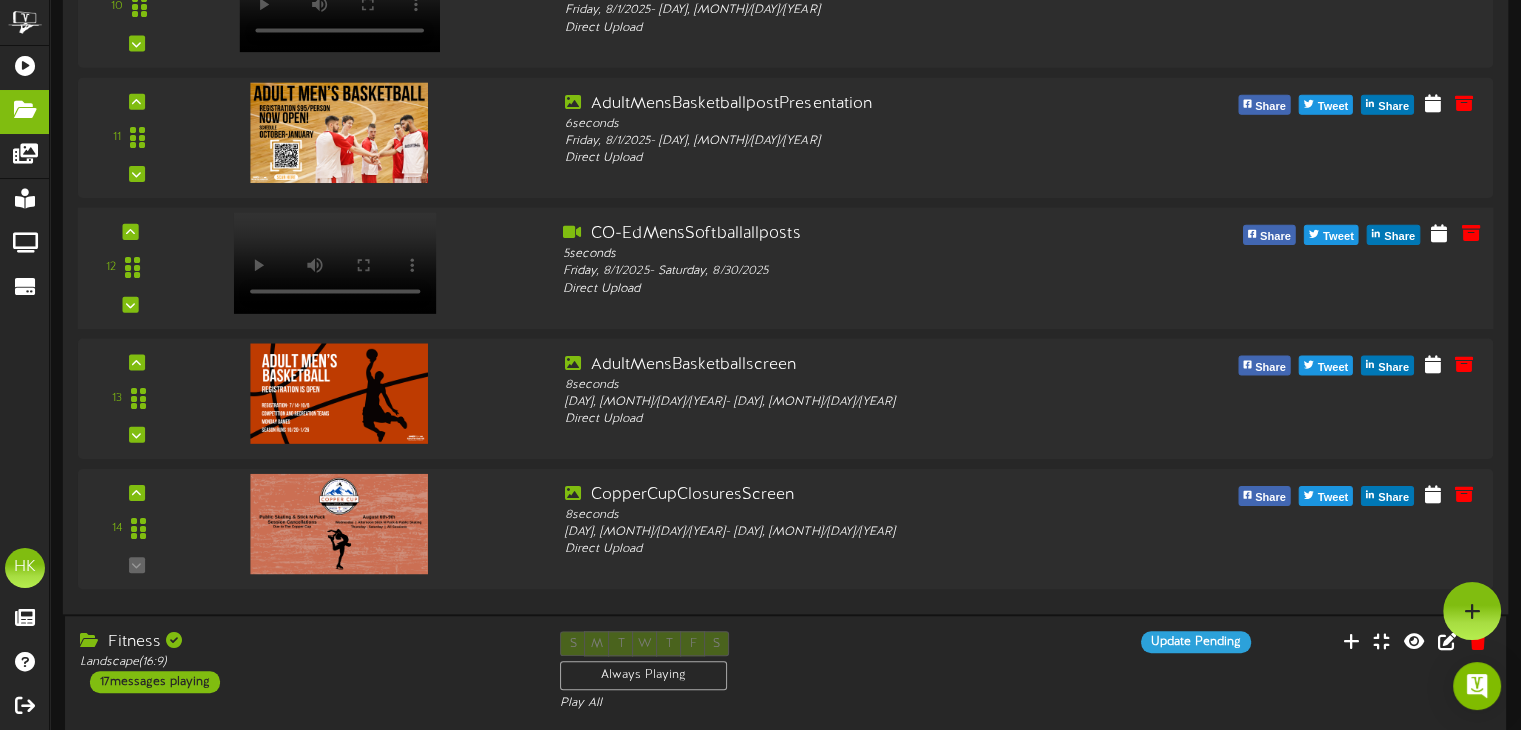 scroll, scrollTop: 1400, scrollLeft: 0, axis: vertical 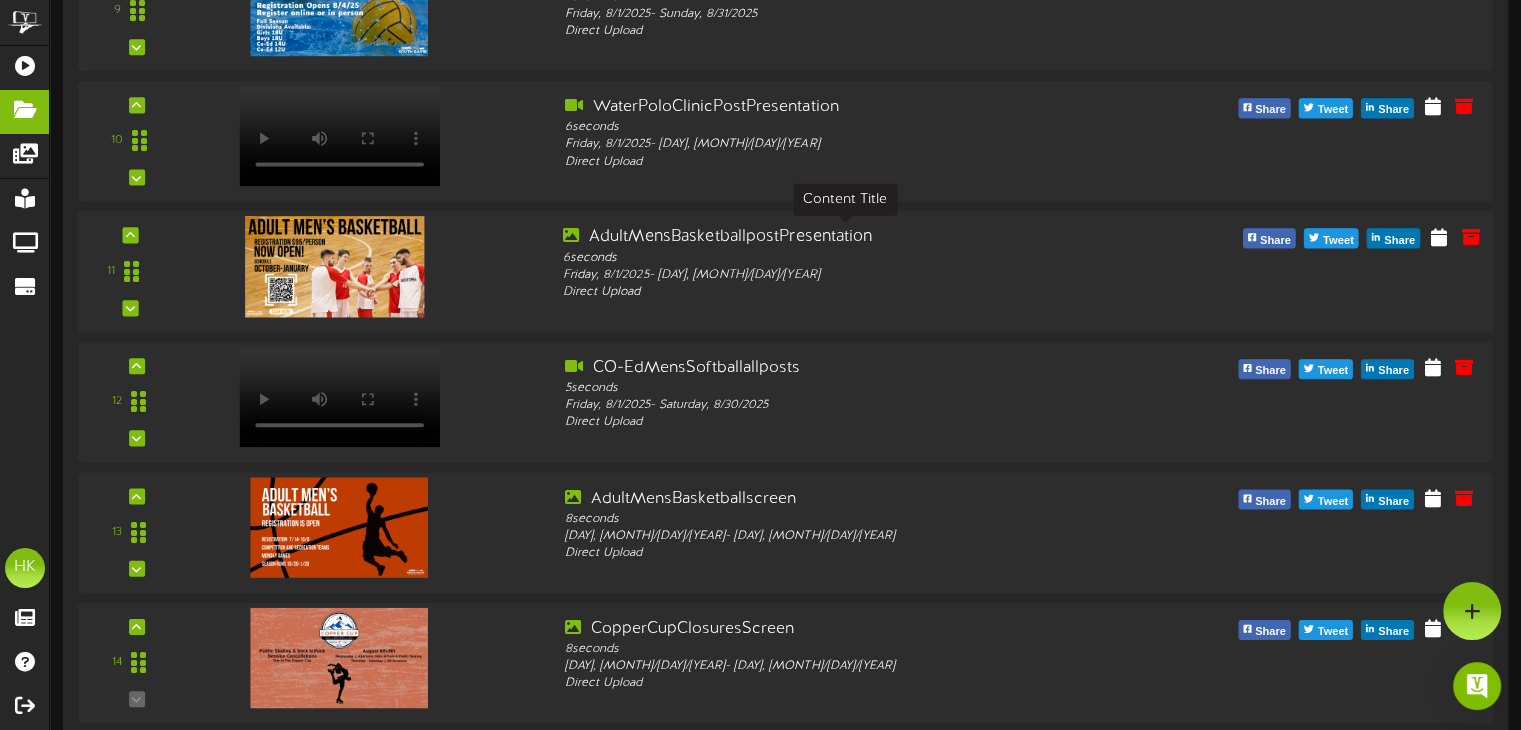 click on "AdultMensBasketballpostPresentation" at bounding box center [844, 237] 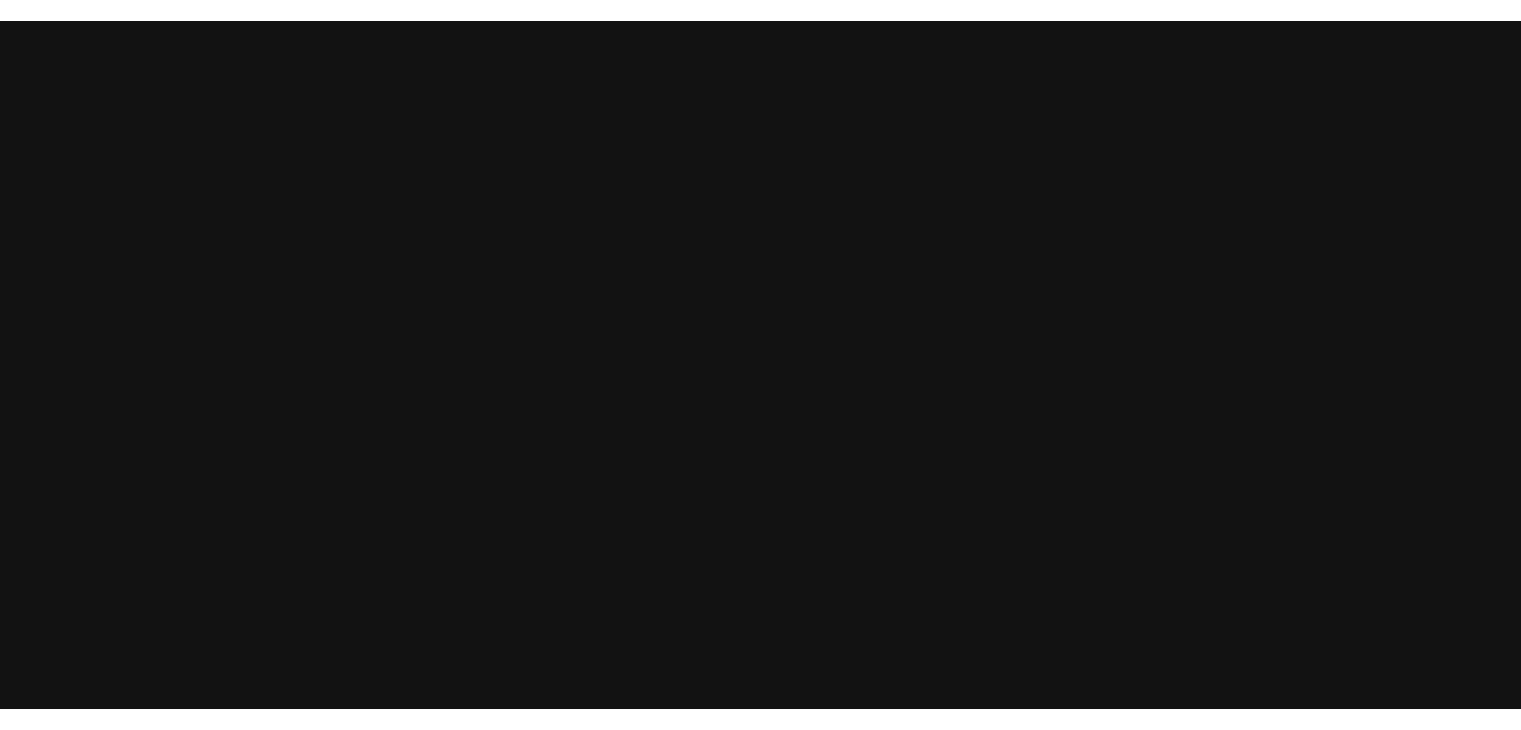 scroll, scrollTop: 0, scrollLeft: 0, axis: both 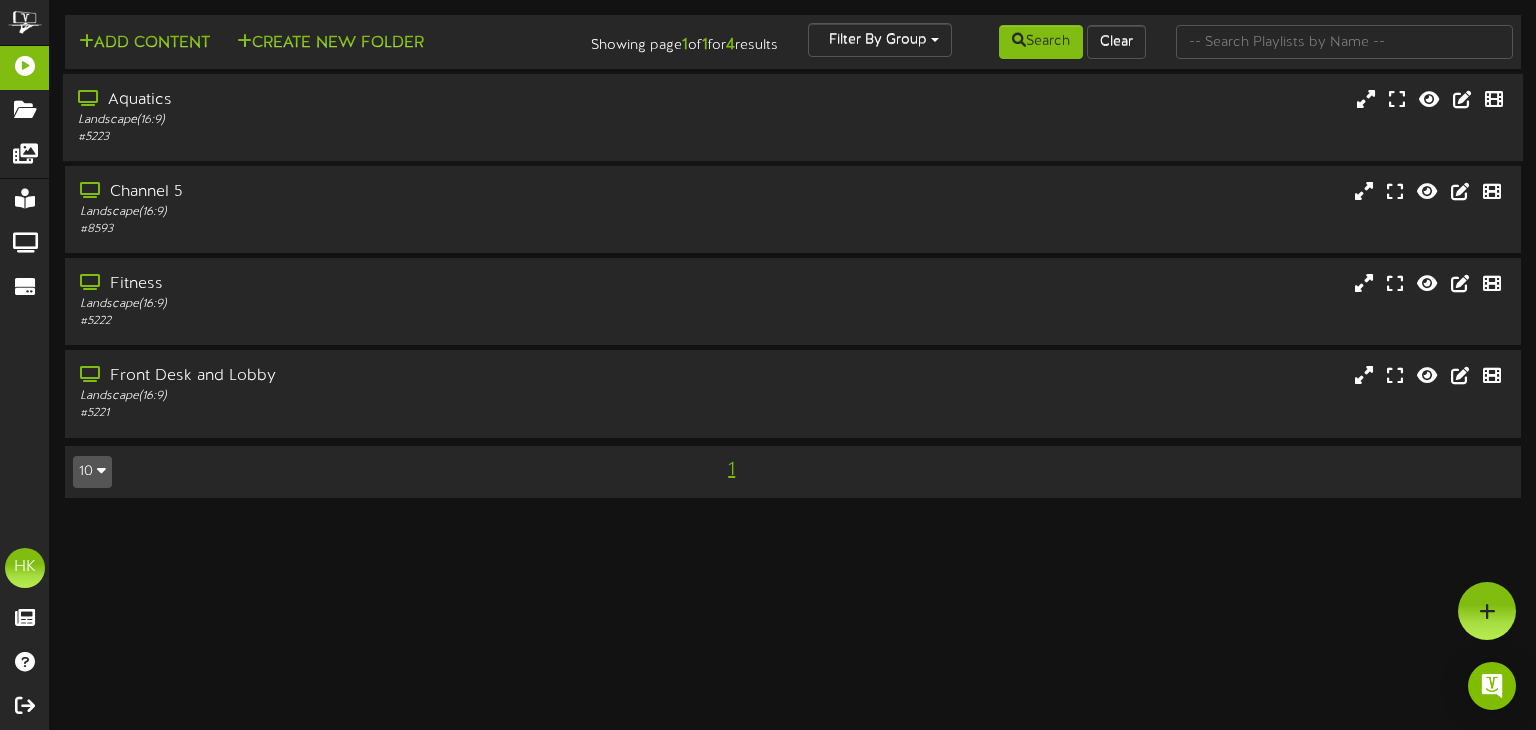 click on "Aquatics" at bounding box center (367, 100) 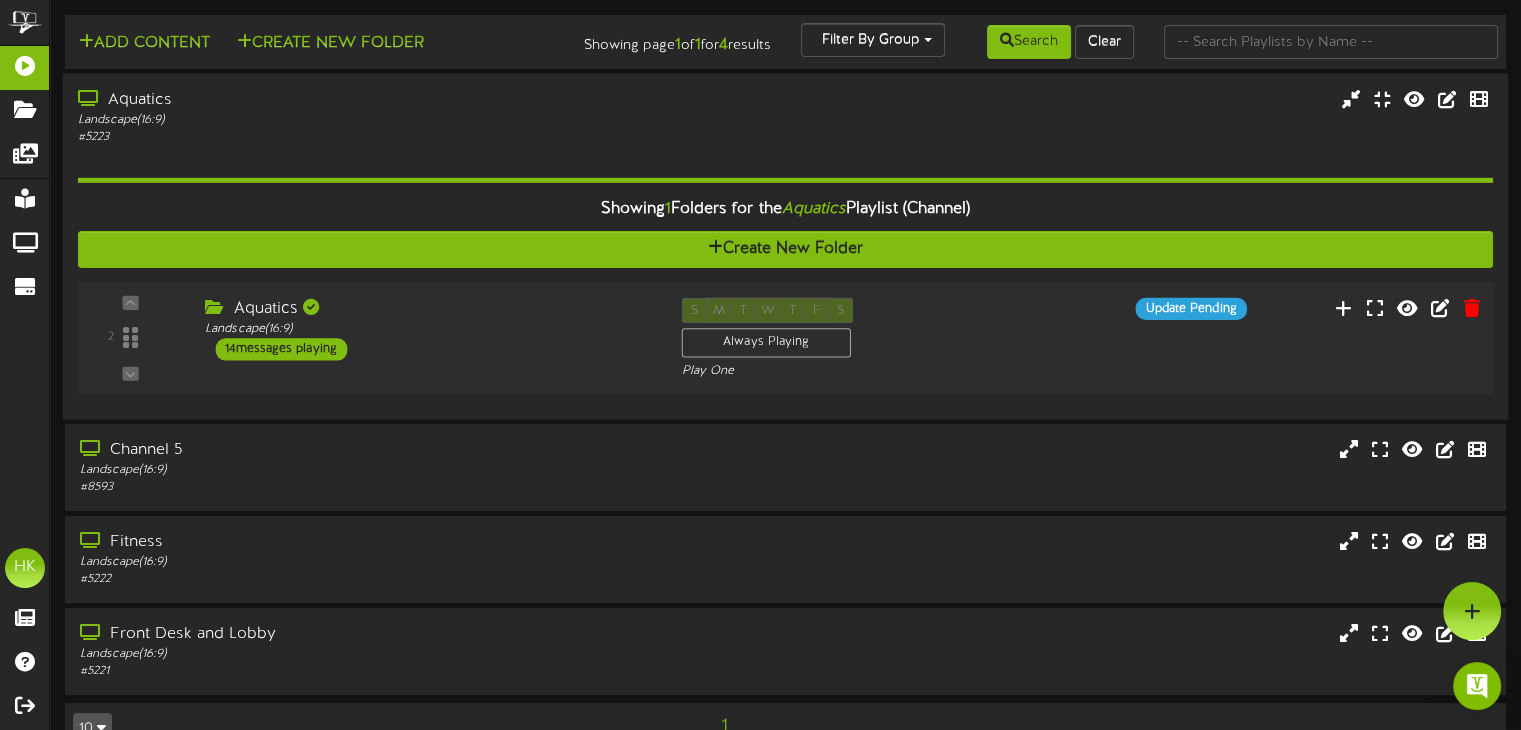 click on "14  messages playing" at bounding box center (281, 349) 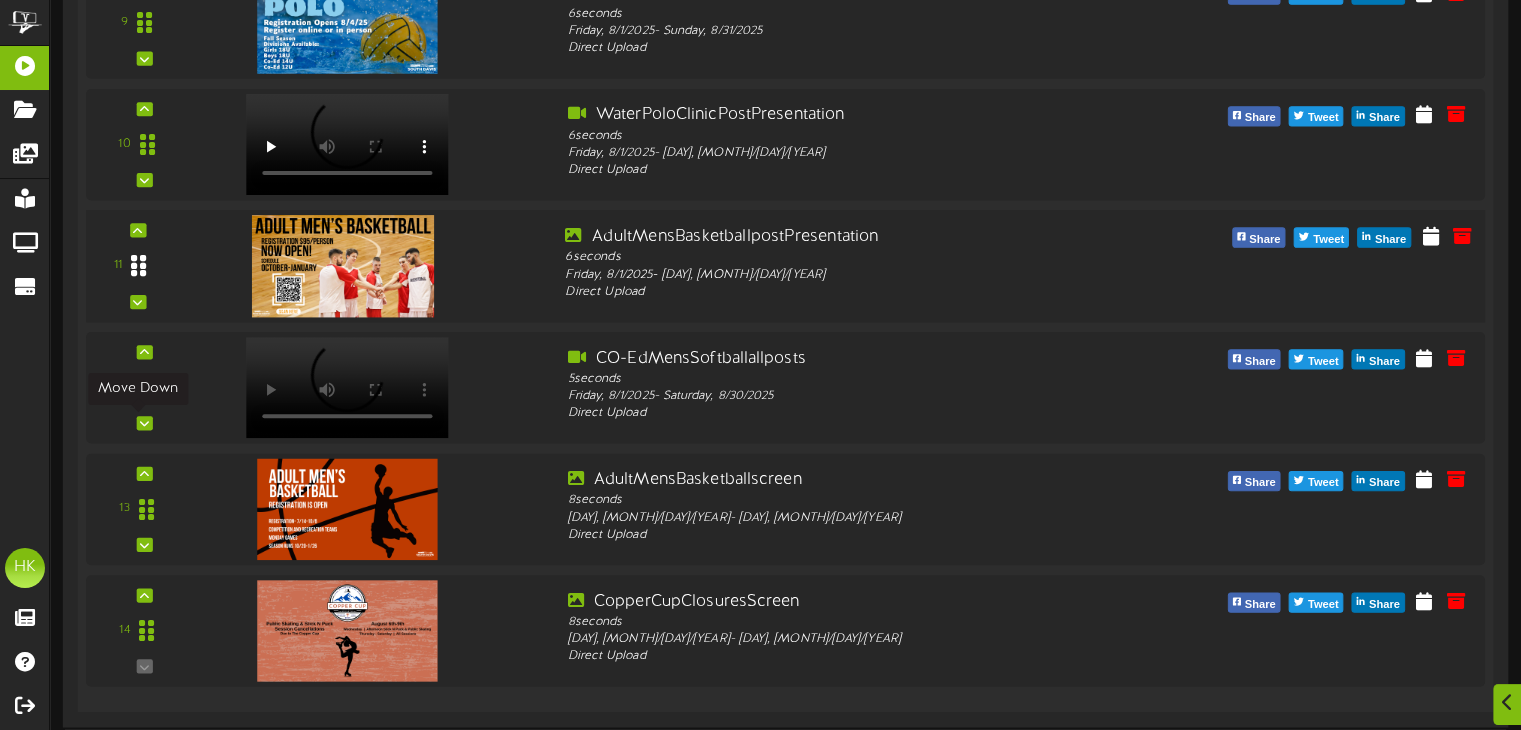 scroll, scrollTop: 1600, scrollLeft: 0, axis: vertical 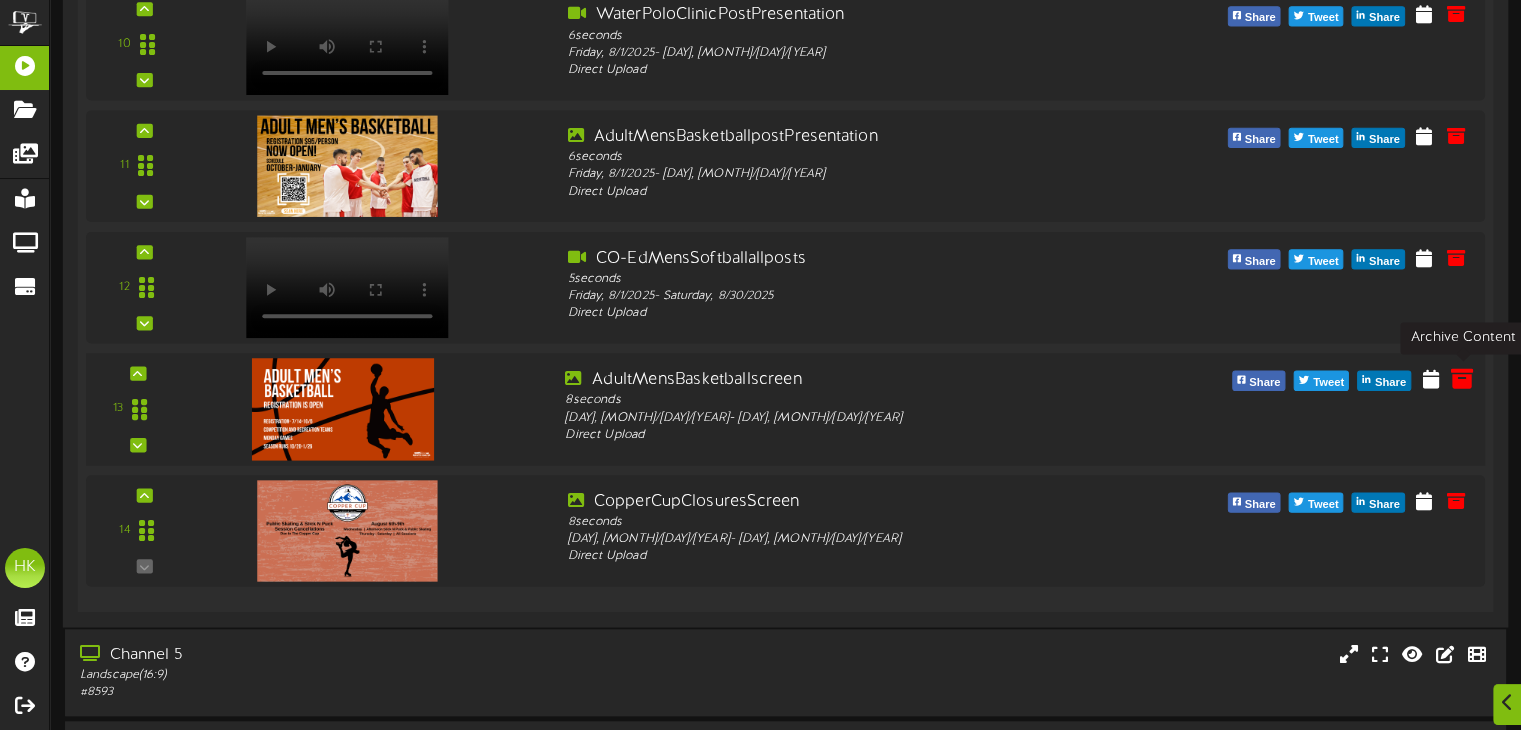 click at bounding box center [1462, 378] 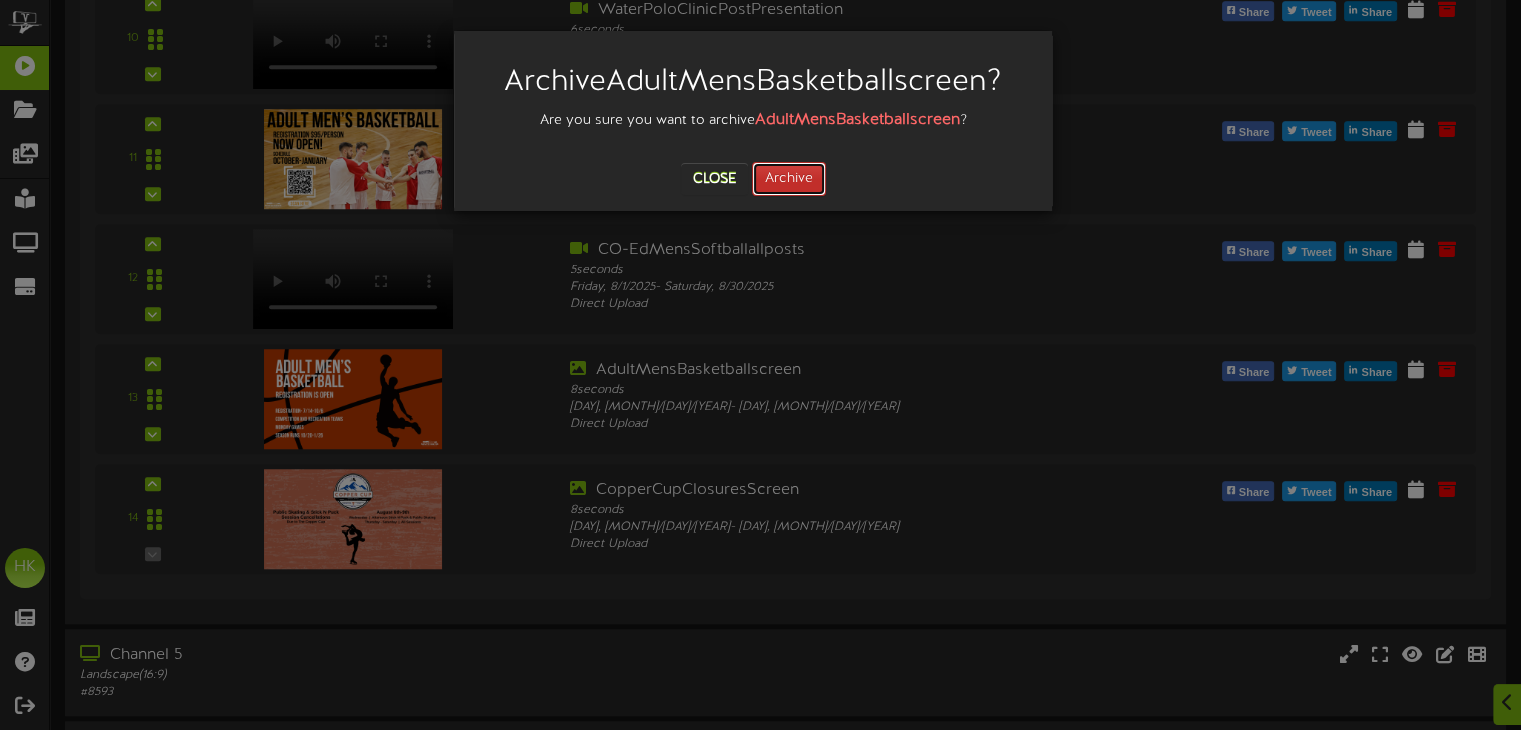 click on "Archive" at bounding box center (789, 179) 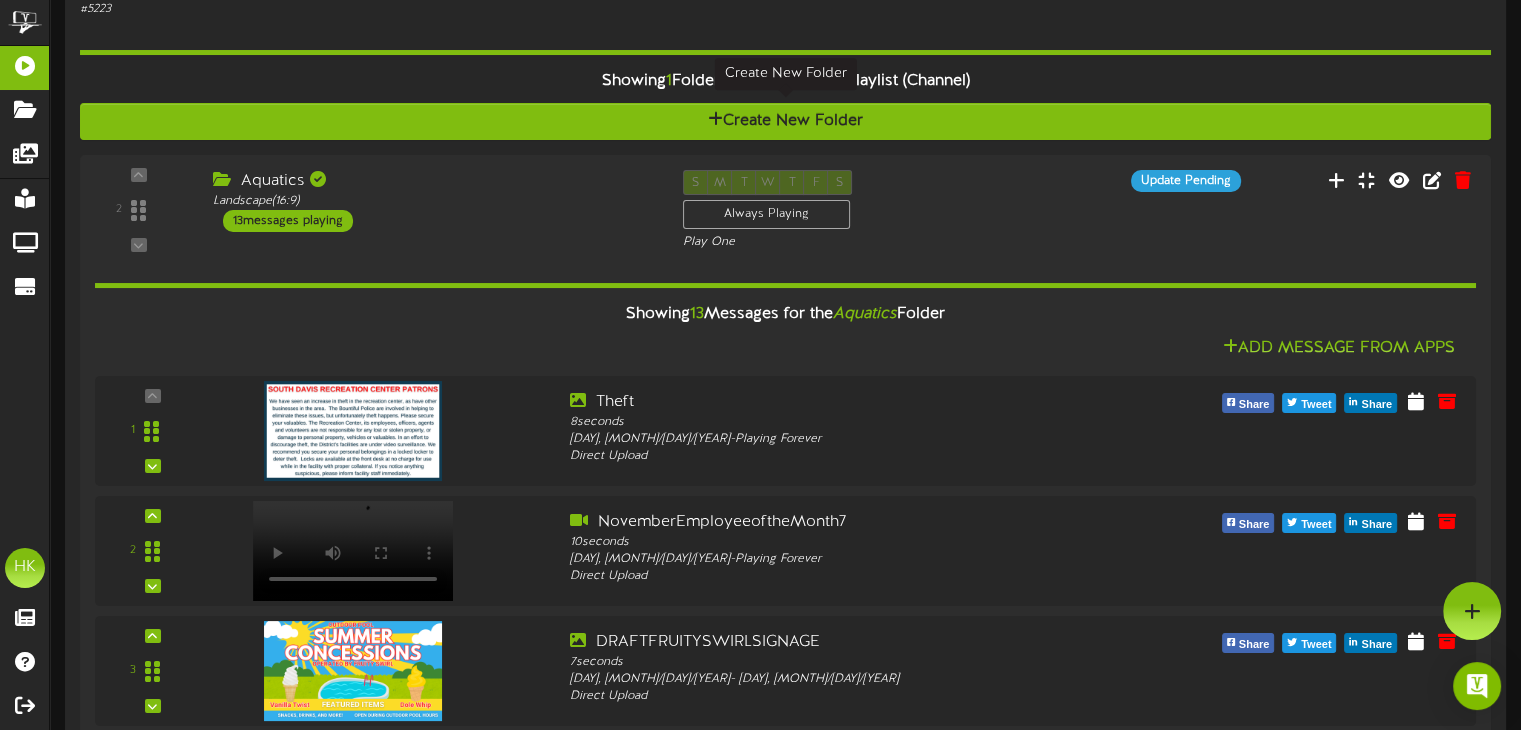 scroll, scrollTop: 0, scrollLeft: 0, axis: both 